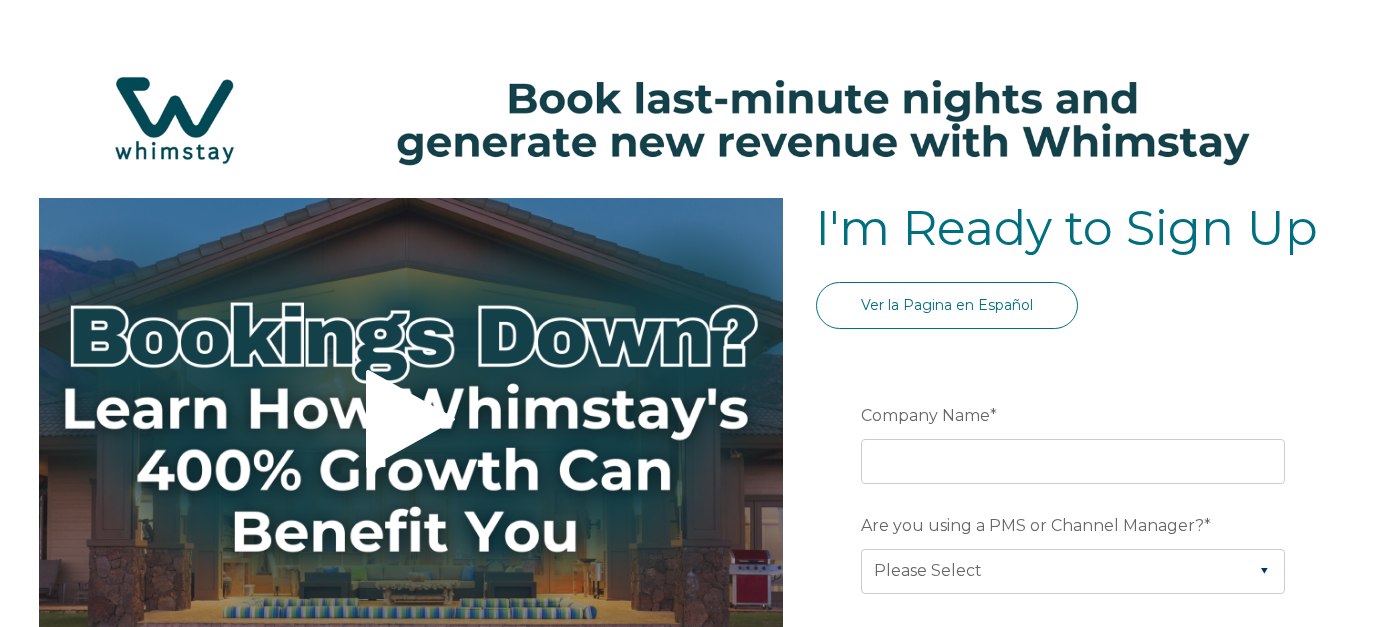 select on "US" 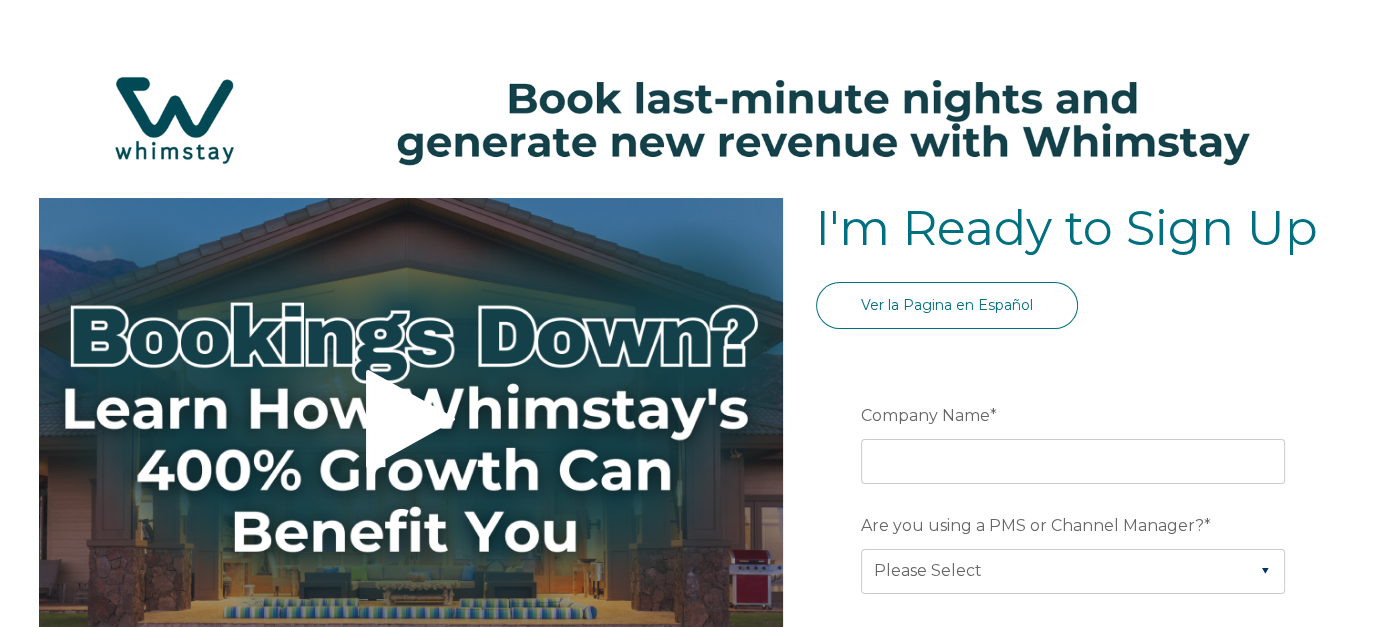 scroll, scrollTop: 0, scrollLeft: 0, axis: both 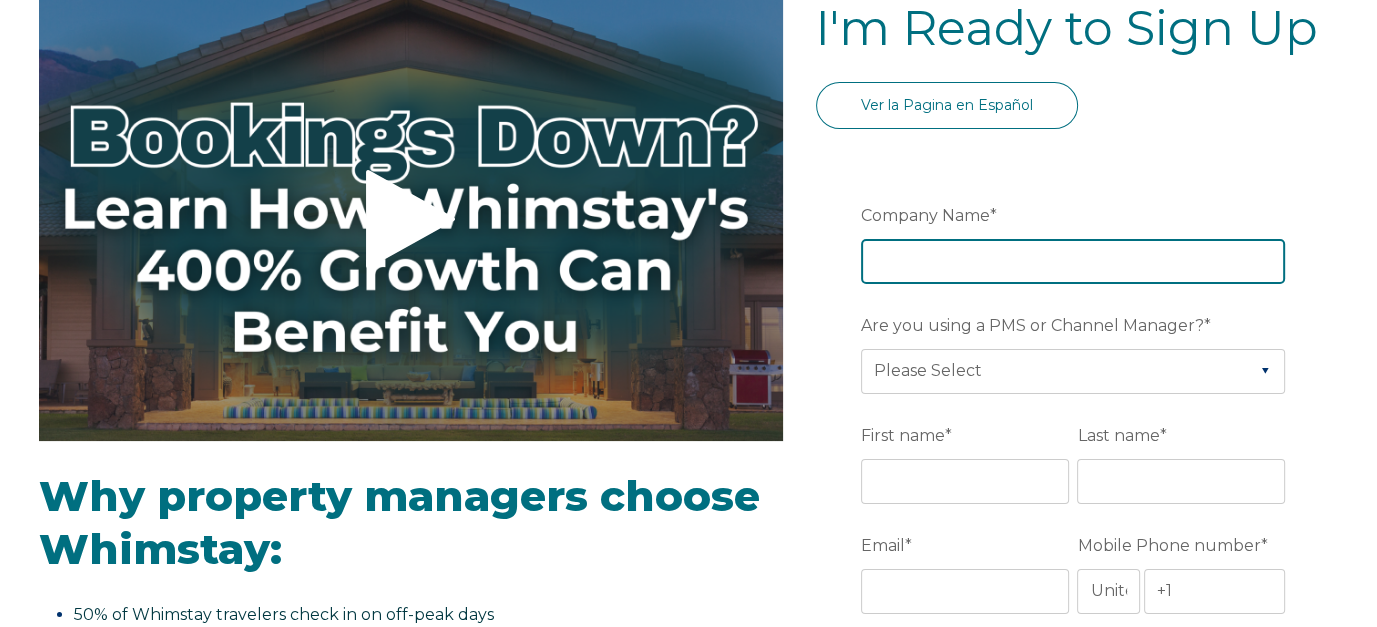 click on "Company Name *" at bounding box center [1073, 261] 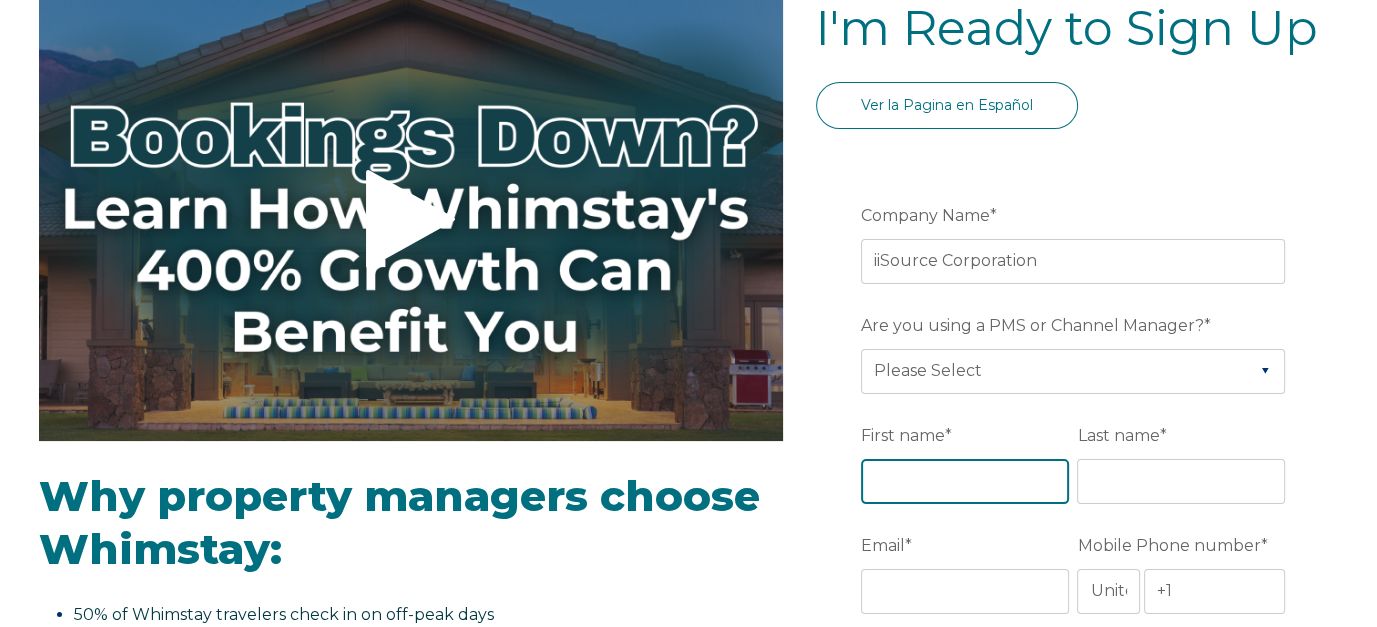 type on "[FIRST]" 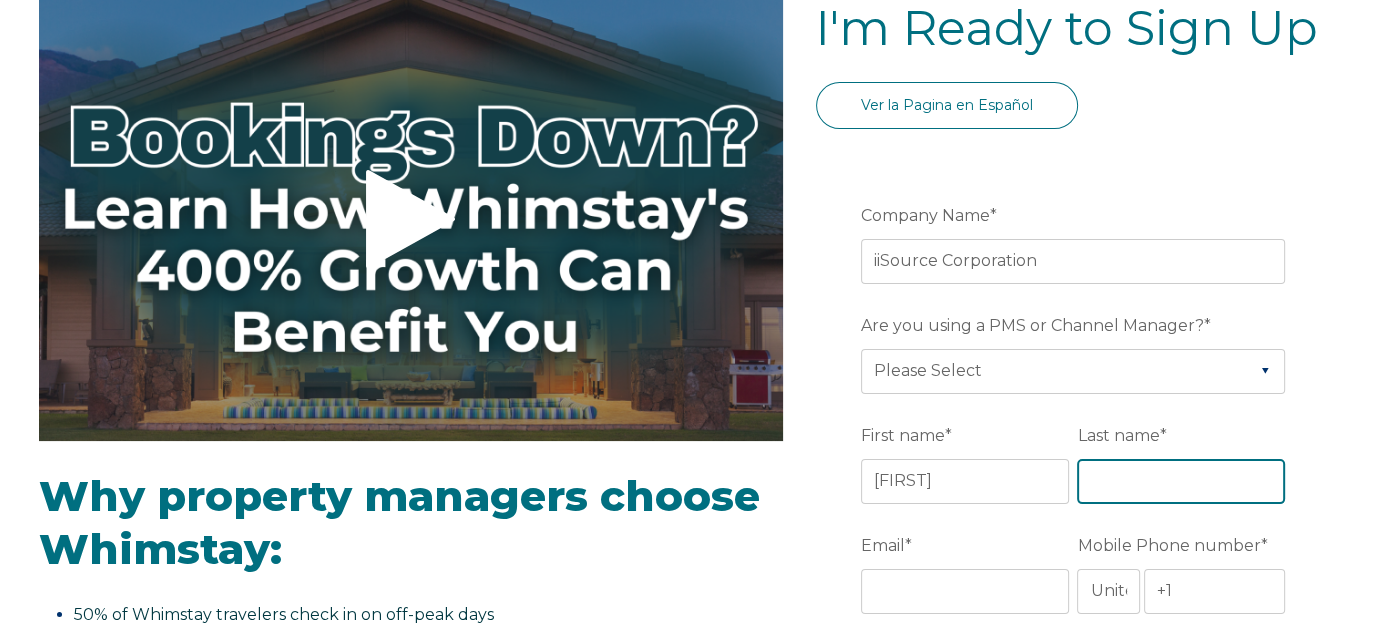 type on "[LAST]" 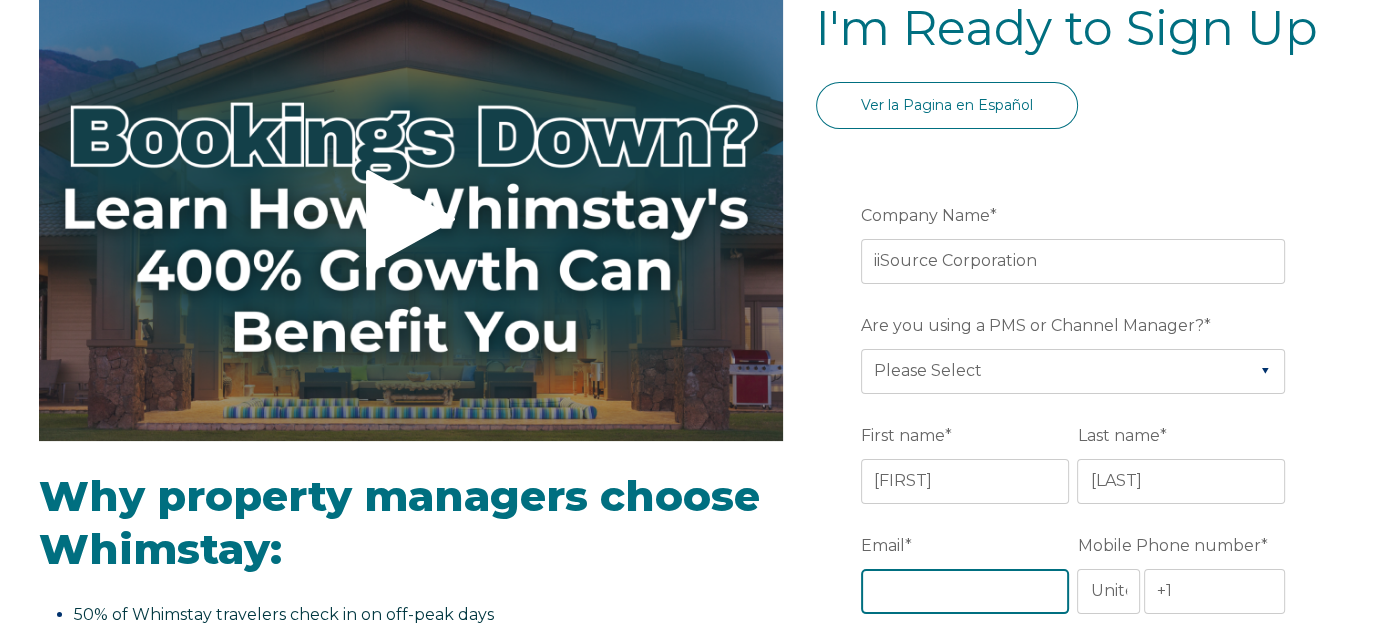 type on "[EMAIL]" 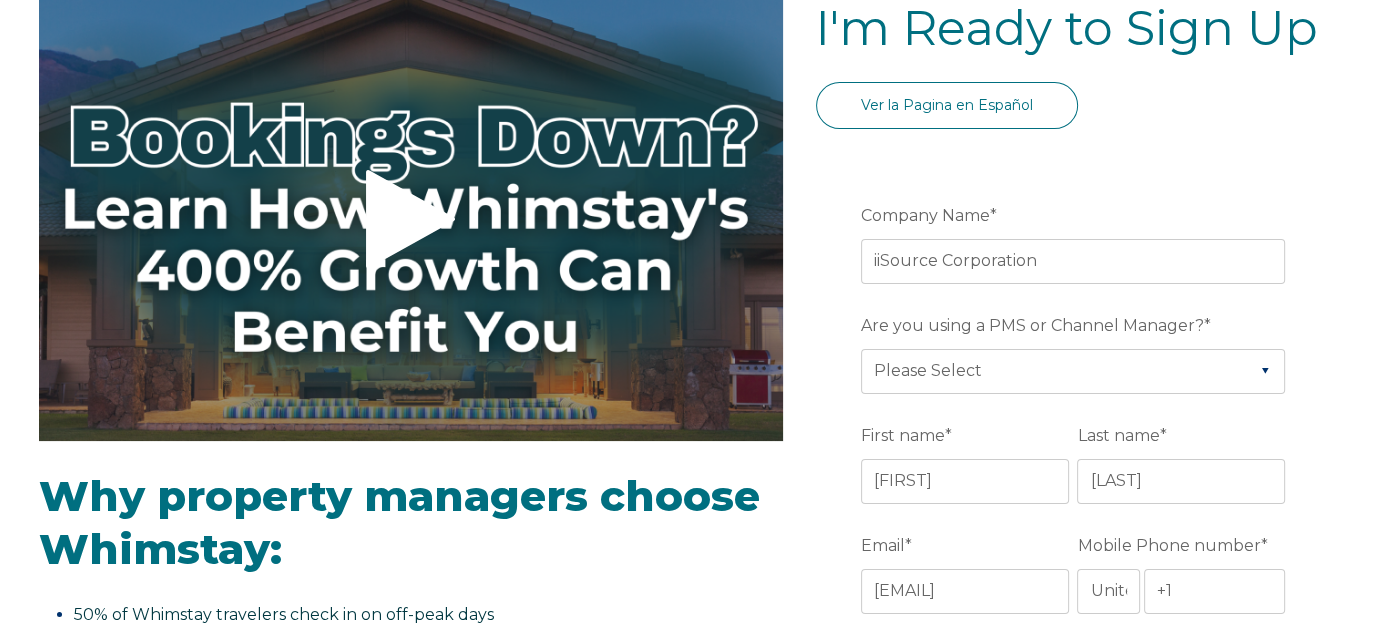 type on "[CITY]" 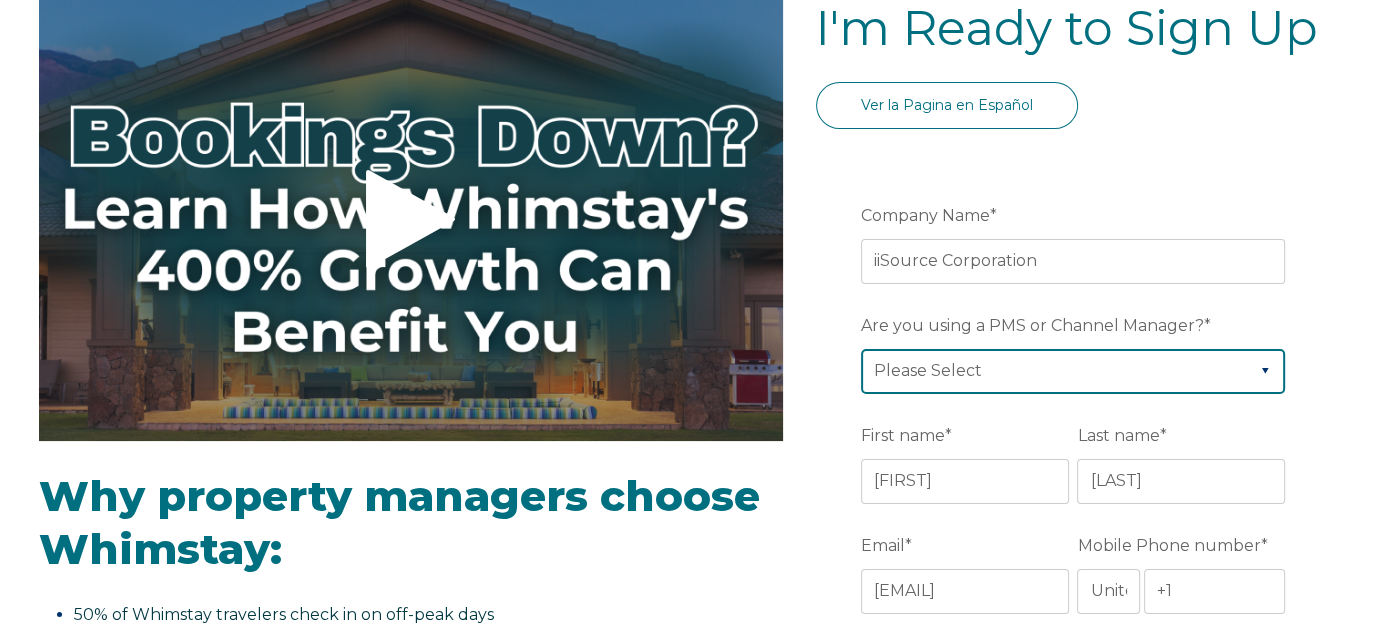 click on "Please Select Barefoot BookingPal Boost Brightside CiiRUS Escapia Guesty Hostaway Hostfully Hostify Lodgify NextPax/NxtBeds OwnerRez PMS or CM Not Listed Rentals United/Quick Connect Streamline Track Airbnb" at bounding box center [1073, 371] 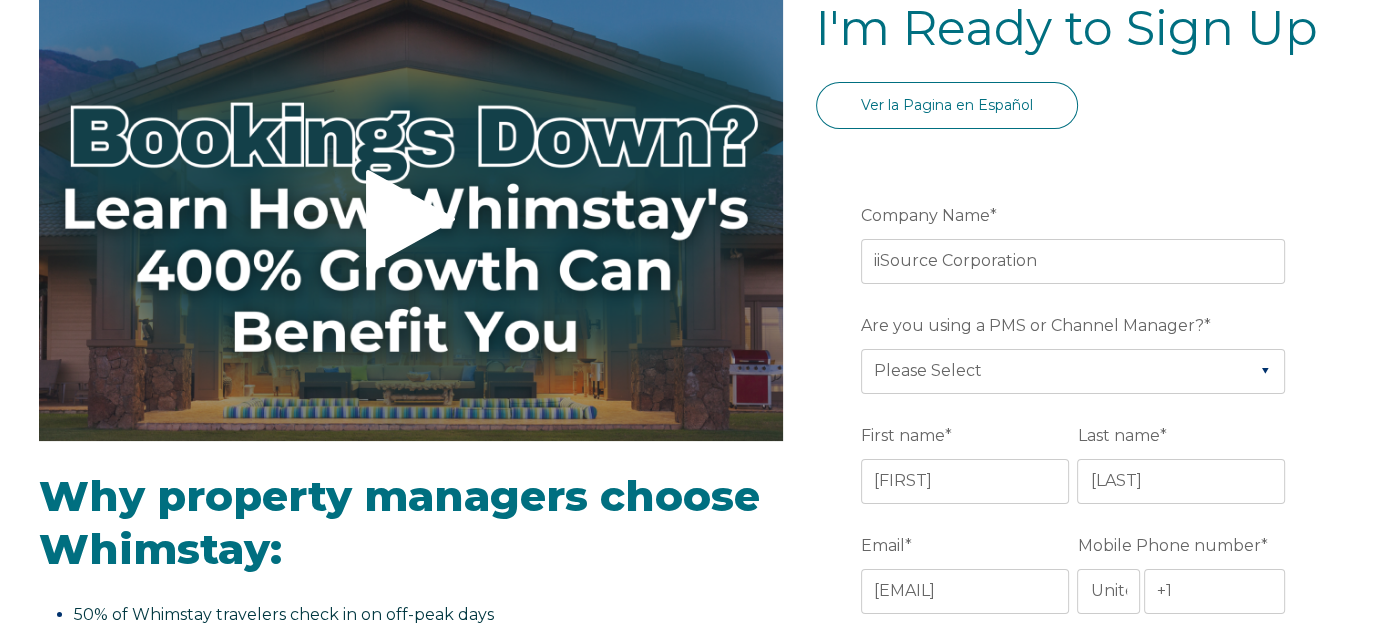 click on "Ver la Pagina en Español" at bounding box center [1077, 117] 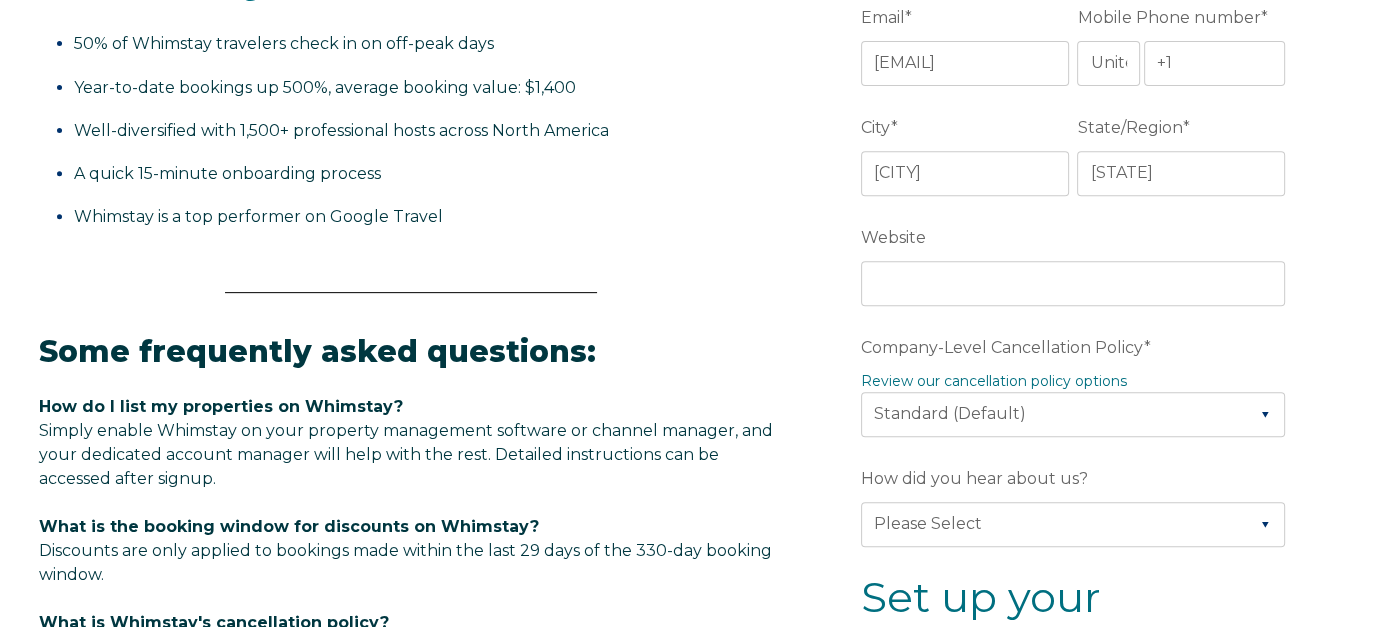 scroll, scrollTop: 800, scrollLeft: 0, axis: vertical 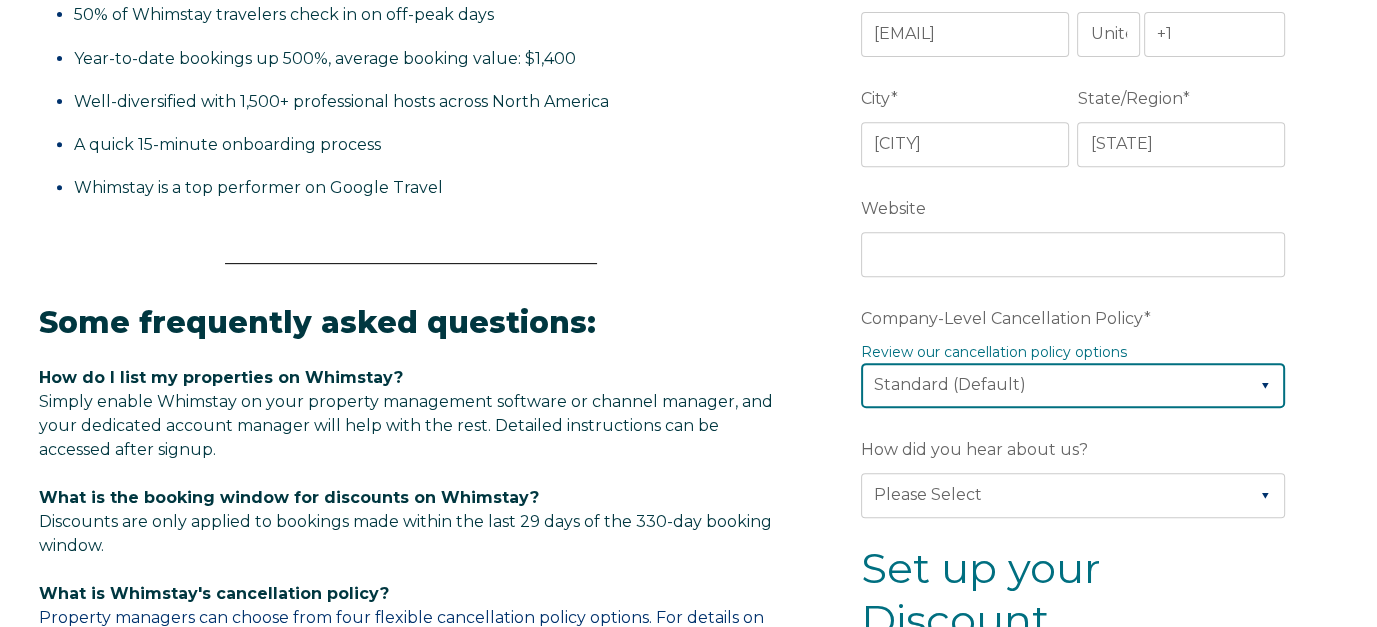click on "Please Select Partial Standard (Default) Moderate Strict" at bounding box center (1073, 385) 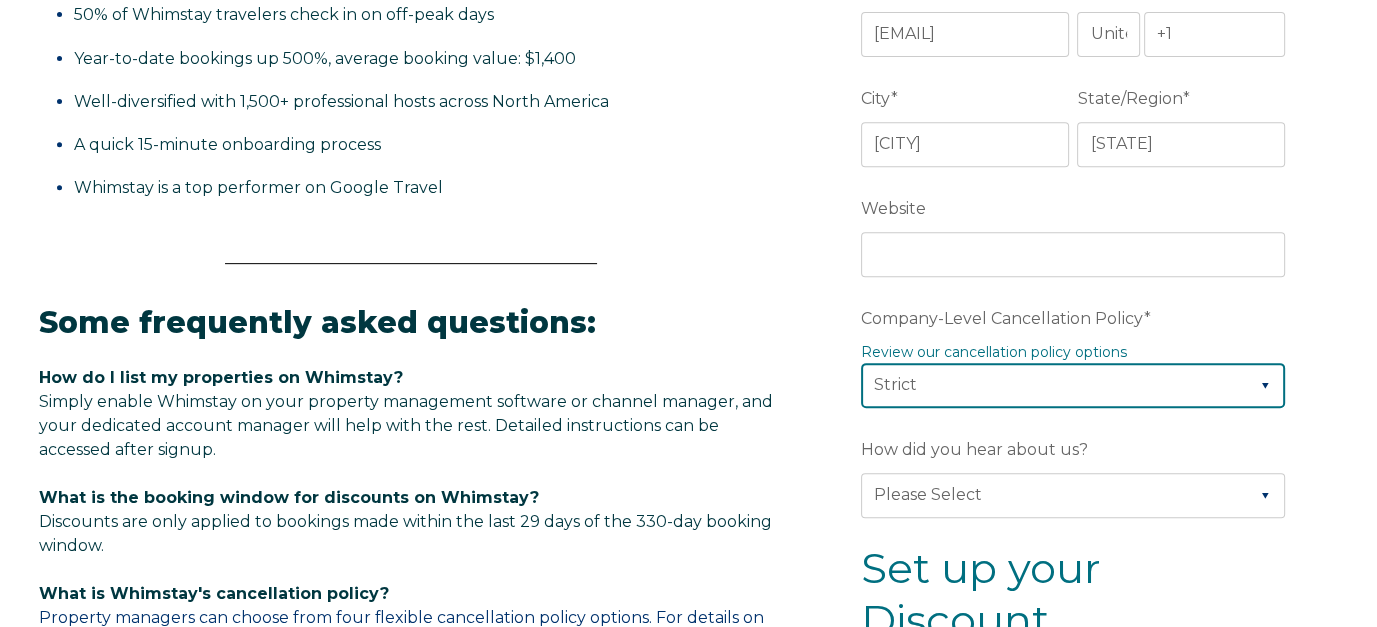 click on "Please Select Partial Standard (Default) Moderate Strict" at bounding box center (1073, 385) 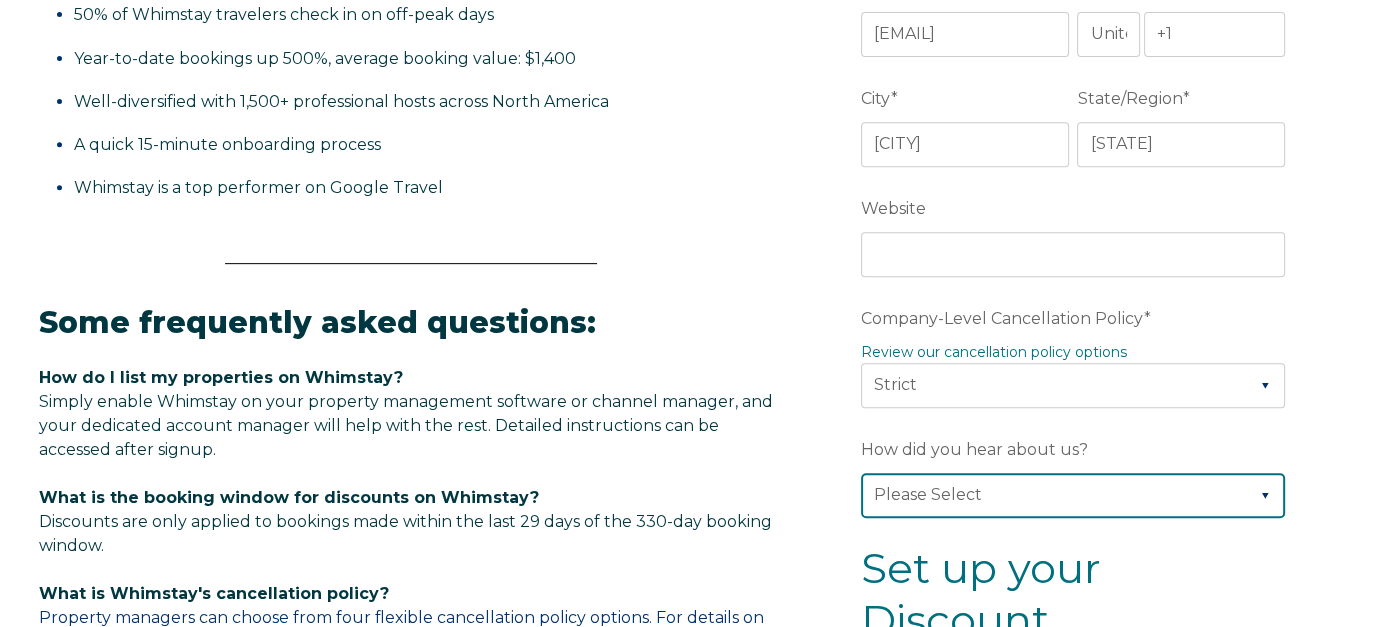 click on "Please Select Found Whimstay through a Google search Direct outreach from a Whimstay team member Saw Whimstay on social media Referred by a friend, colleague, or partner Discovered Whimstay at an event or conference Heard about Whimstay on a podcast Other" at bounding box center (1073, 495) 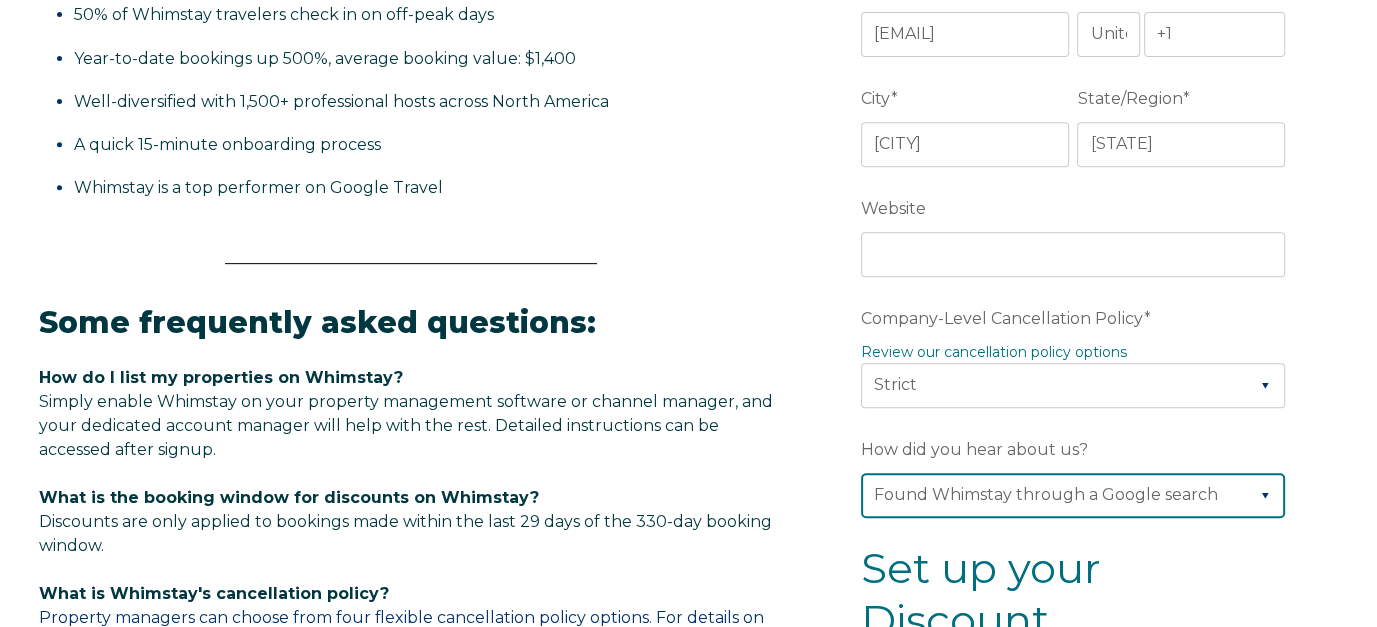 click on "Please Select Found Whimstay through a Google search Direct outreach from a Whimstay team member Saw Whimstay on social media Referred by a friend, colleague, or partner Discovered Whimstay at an event or conference Heard about Whimstay on a podcast Other" at bounding box center [1073, 495] 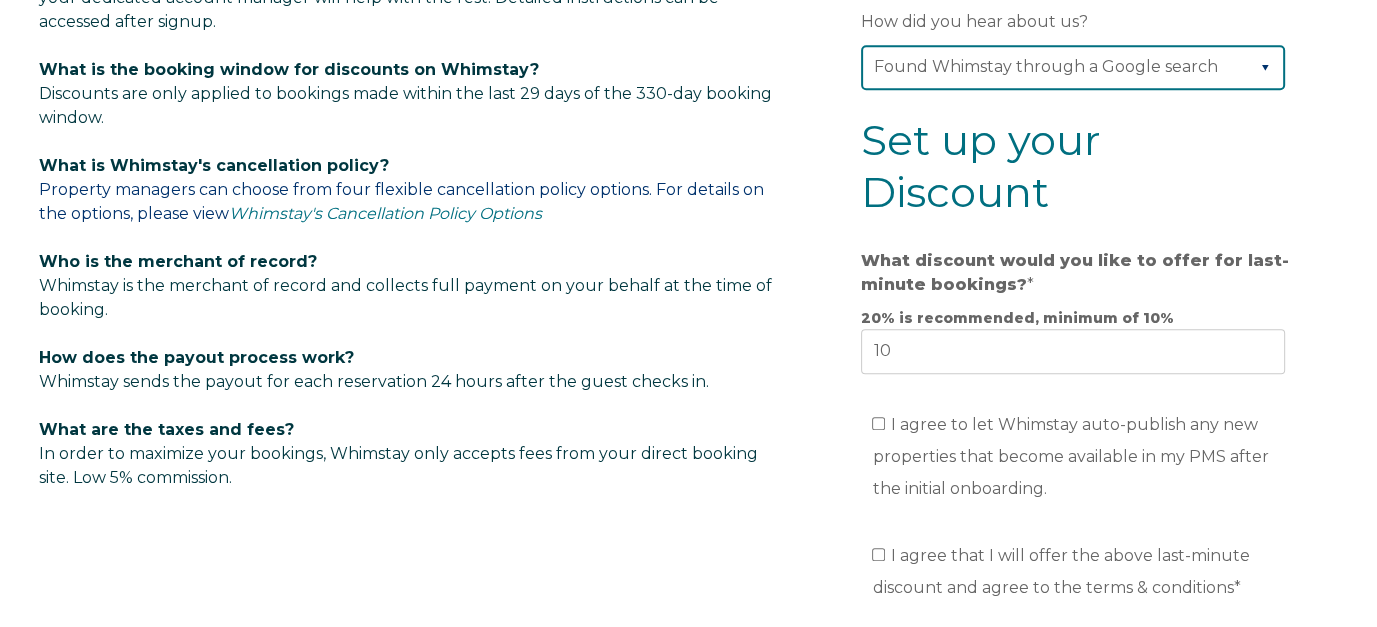 scroll, scrollTop: 1200, scrollLeft: 0, axis: vertical 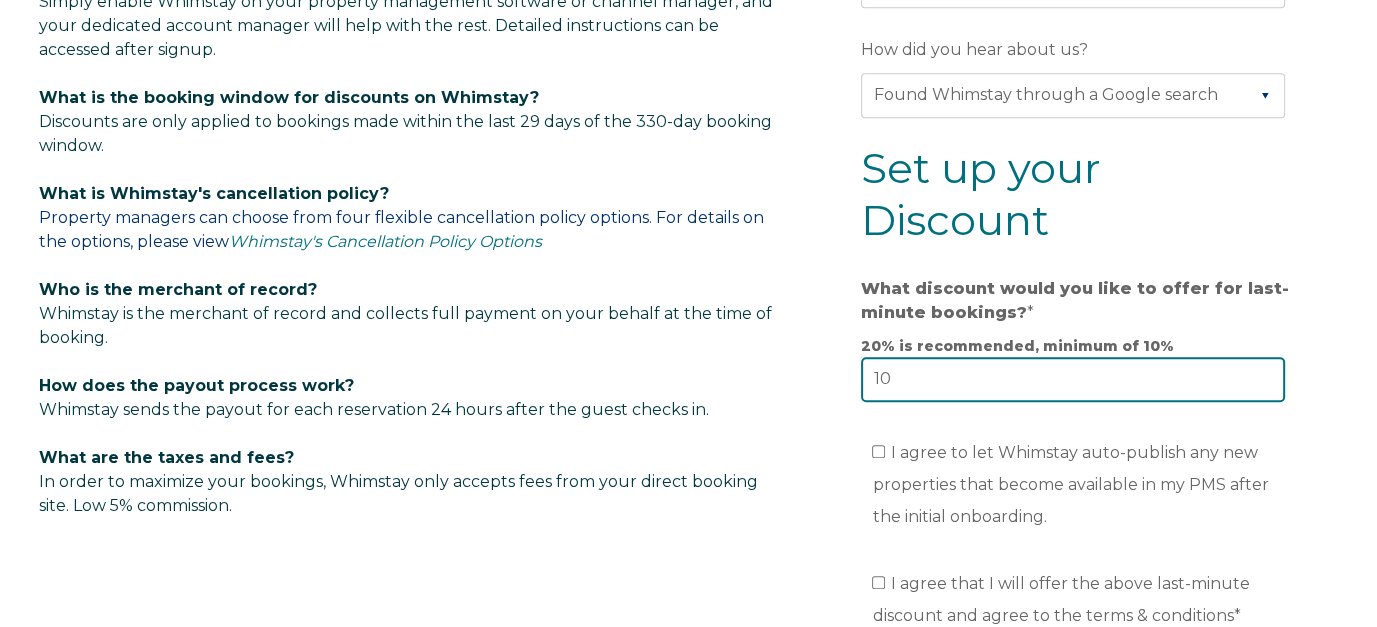 click on "10" at bounding box center [1073, 379] 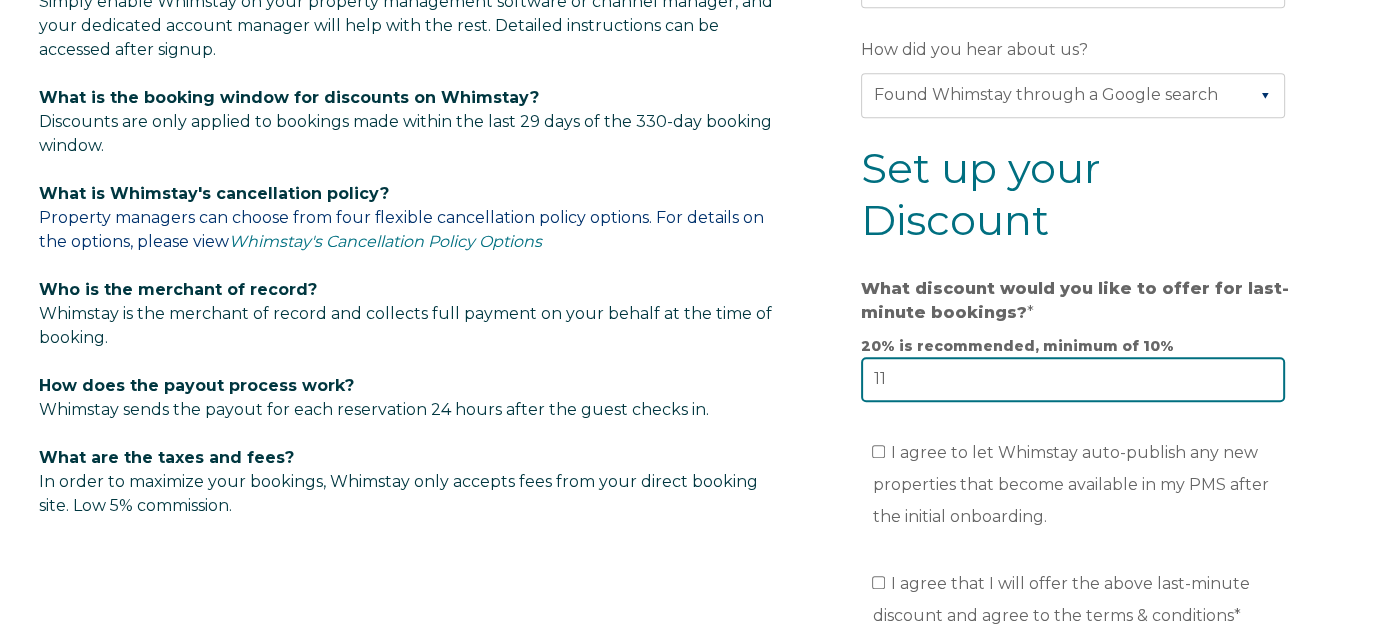 click on "11" at bounding box center [1073, 379] 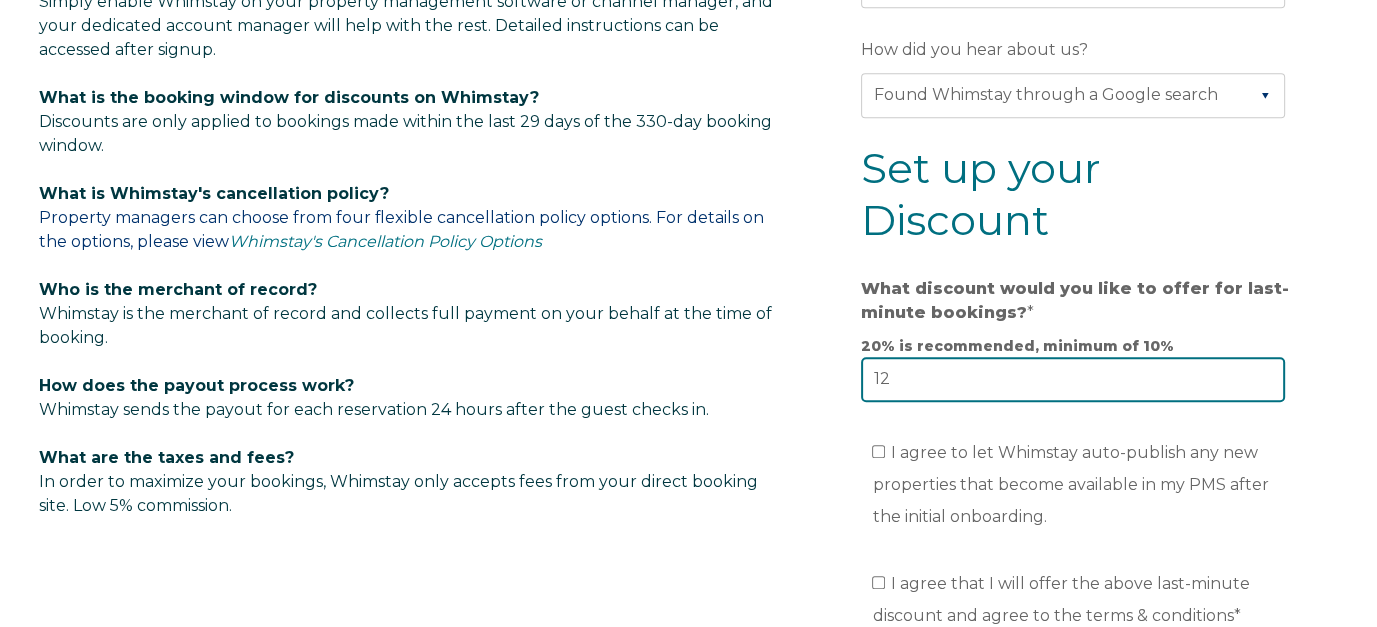 click on "12" at bounding box center [1073, 379] 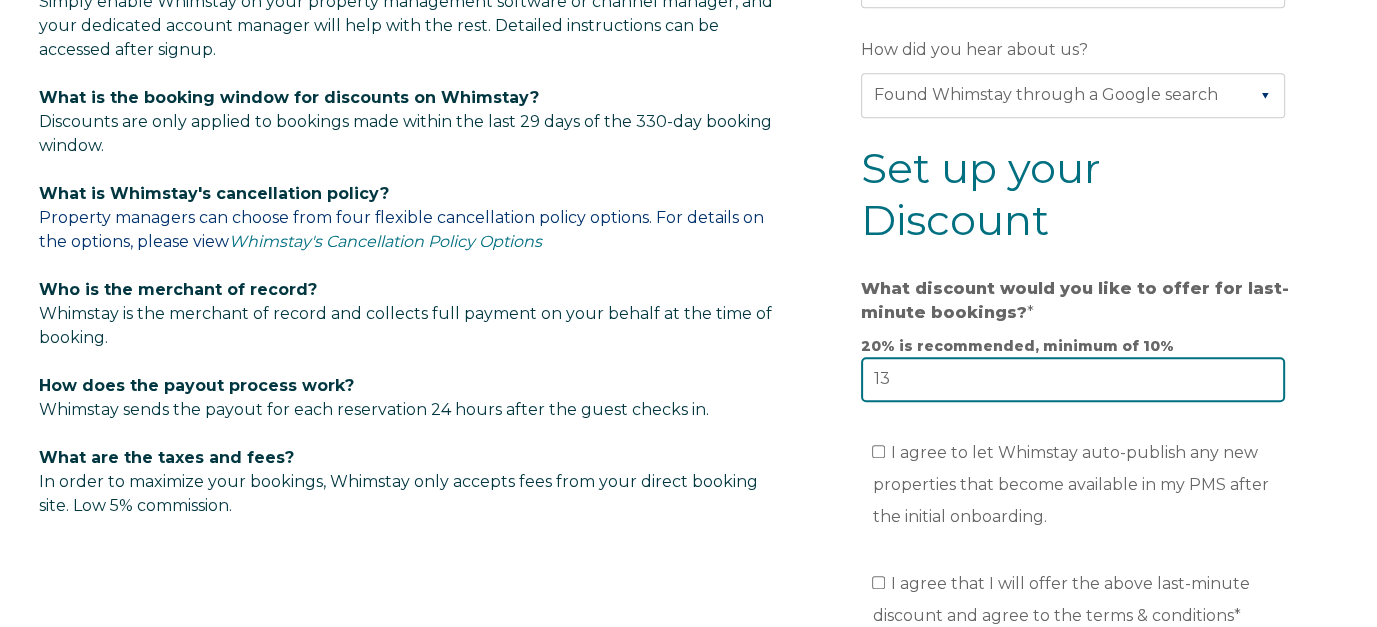 click on "13" at bounding box center (1073, 379) 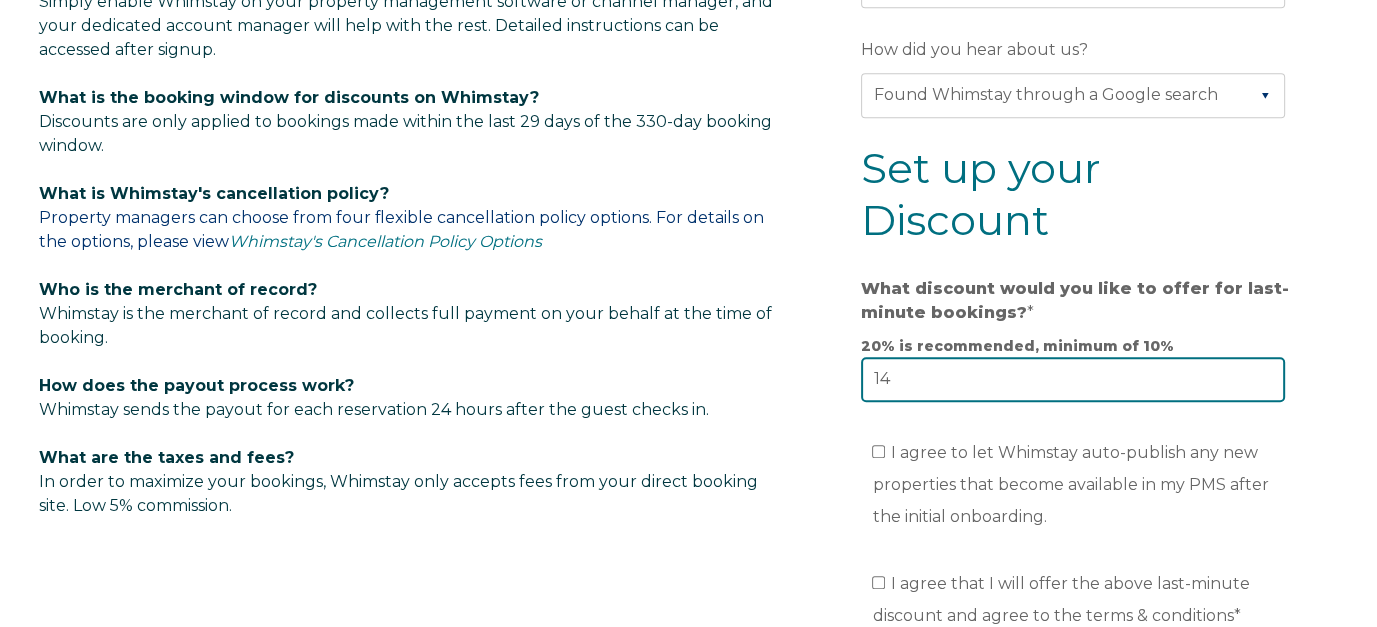 click on "14" at bounding box center (1073, 379) 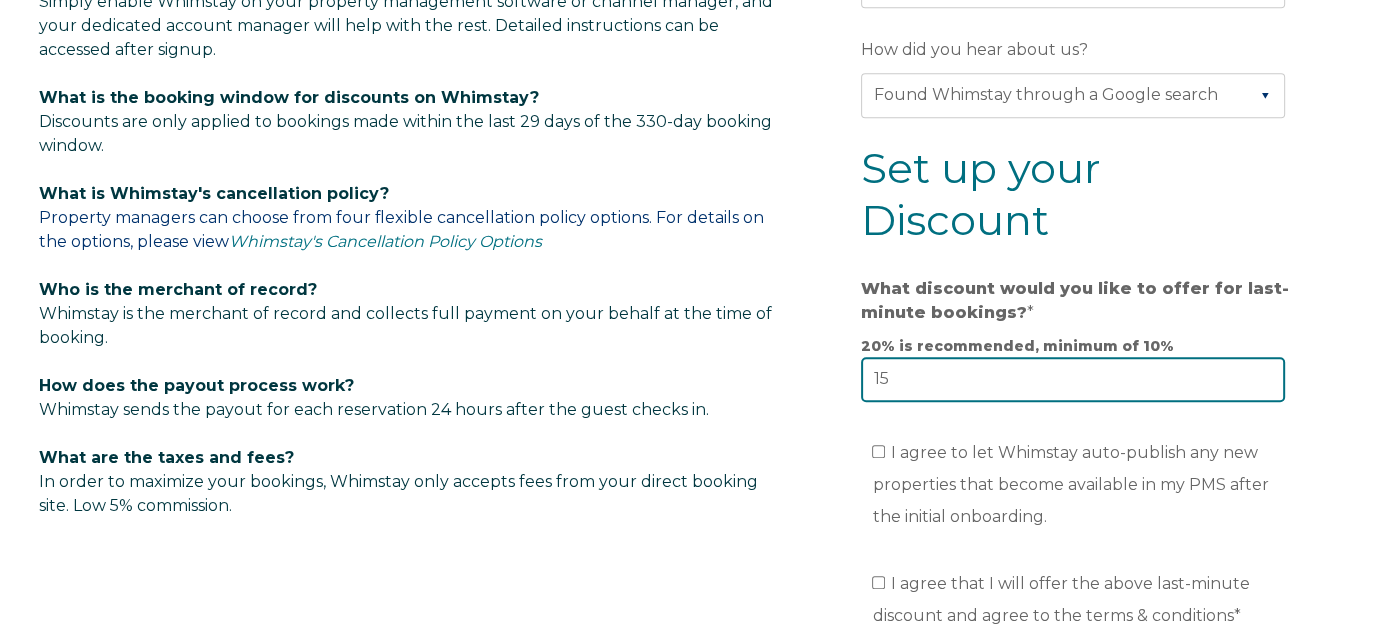 click on "15" at bounding box center [1073, 379] 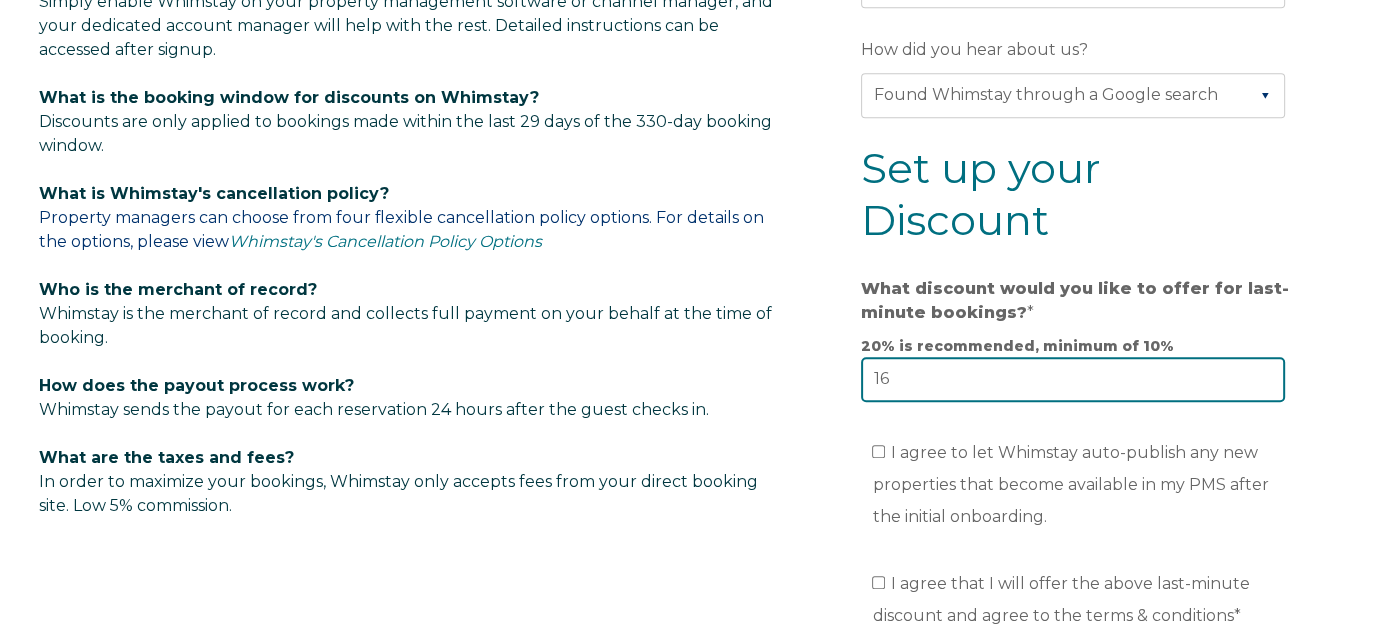 click on "16" at bounding box center [1073, 379] 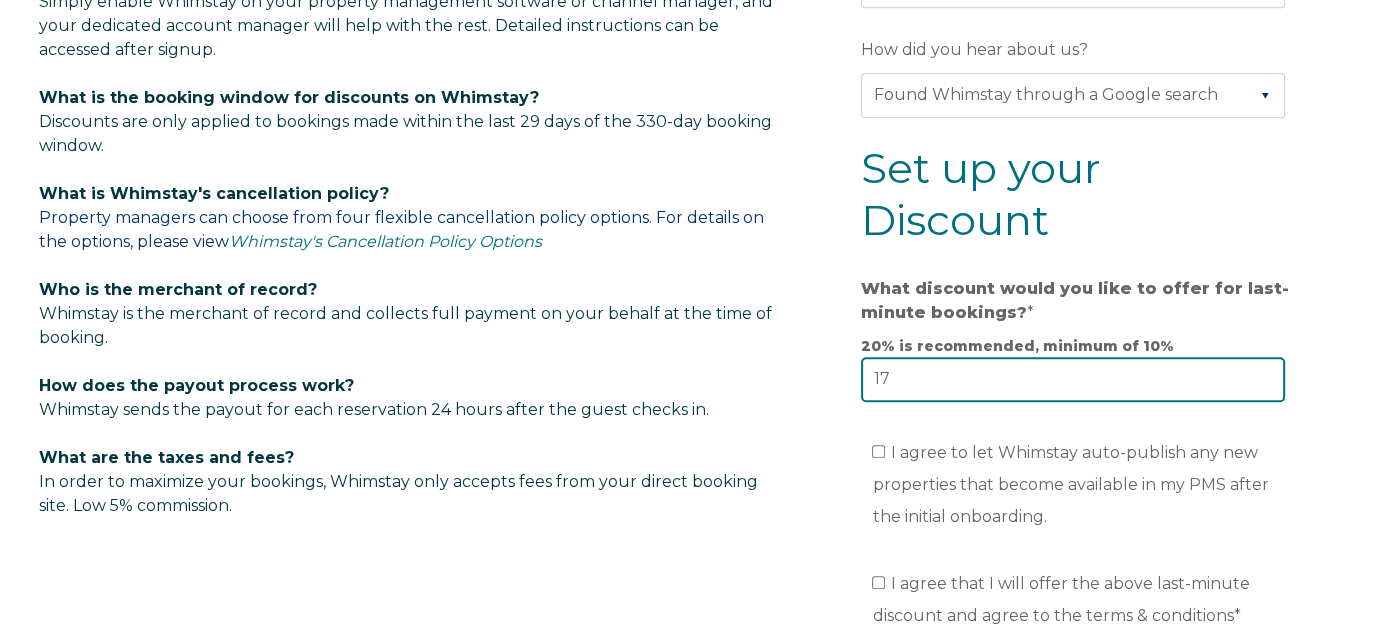click on "17" at bounding box center (1073, 379) 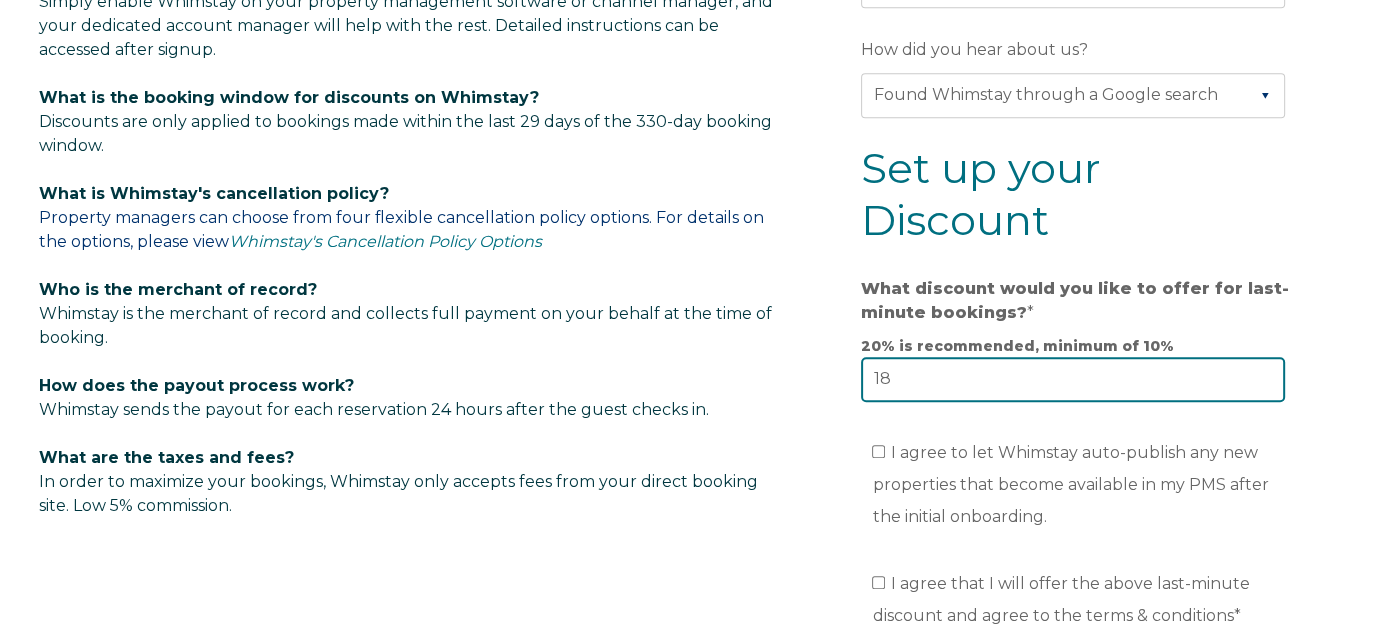 click on "18" at bounding box center [1073, 379] 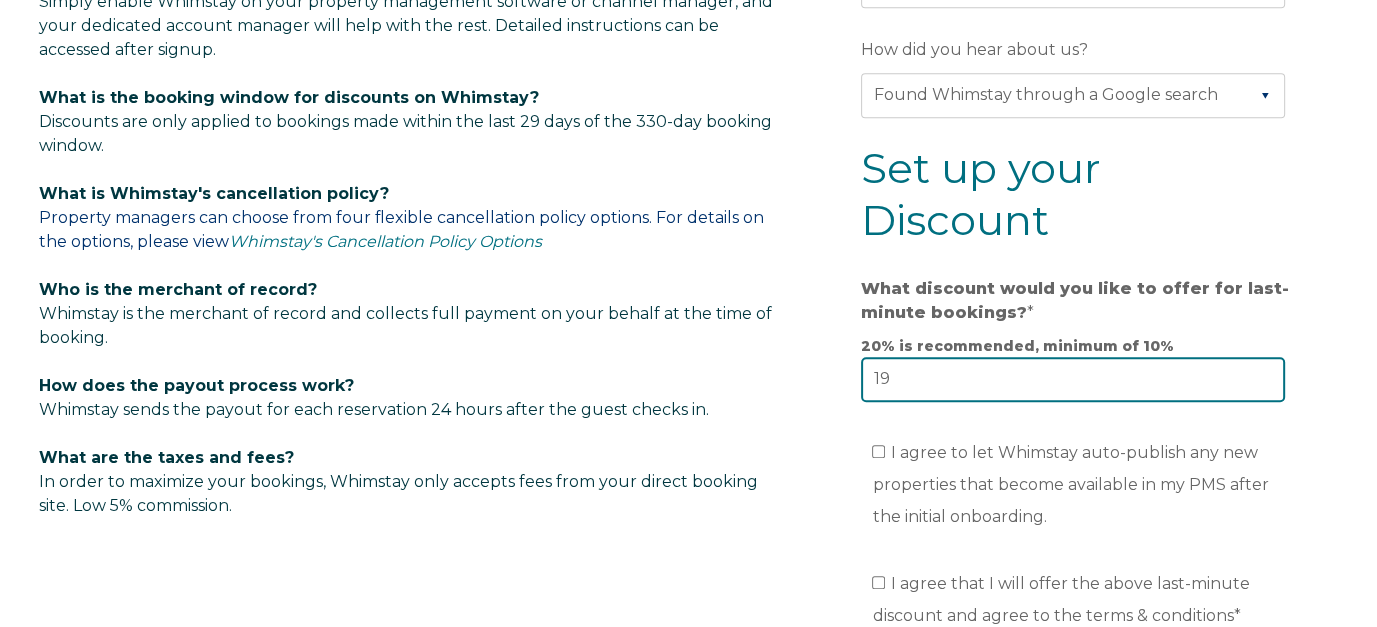 click on "19" at bounding box center (1073, 379) 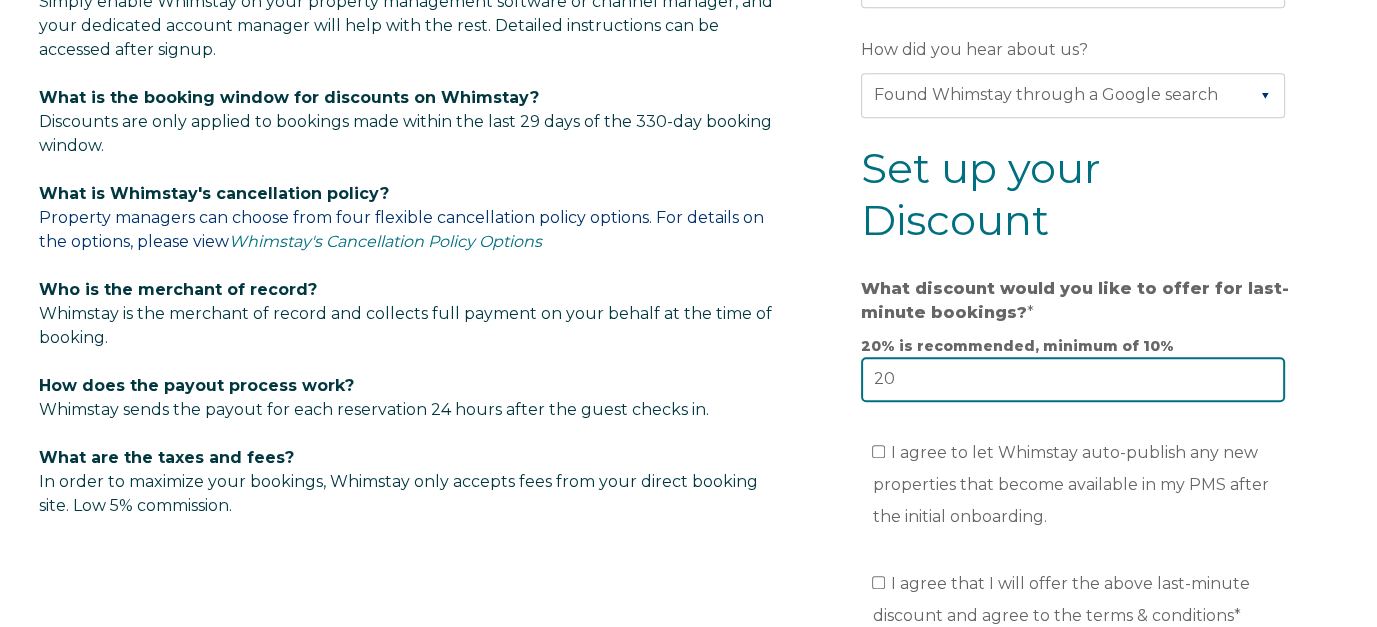 type on "20" 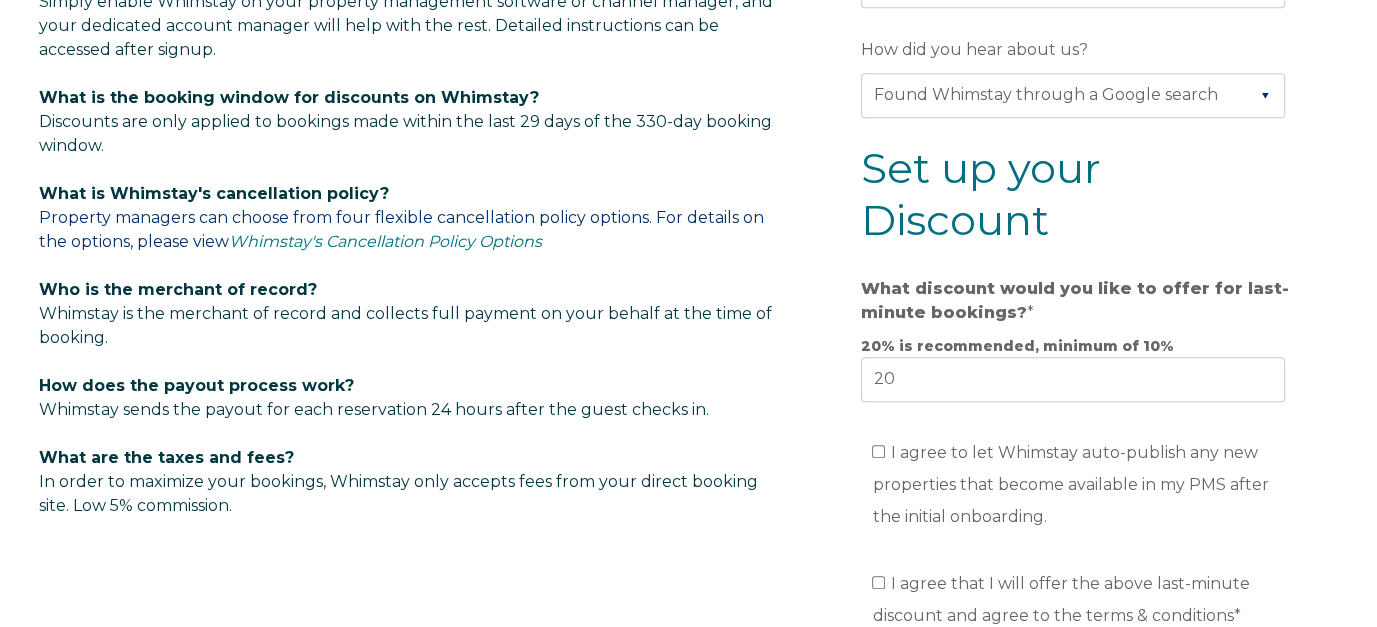 click on "[FIRST] [LAST] [EMAIL] [PHONE]" at bounding box center (1077, 47) 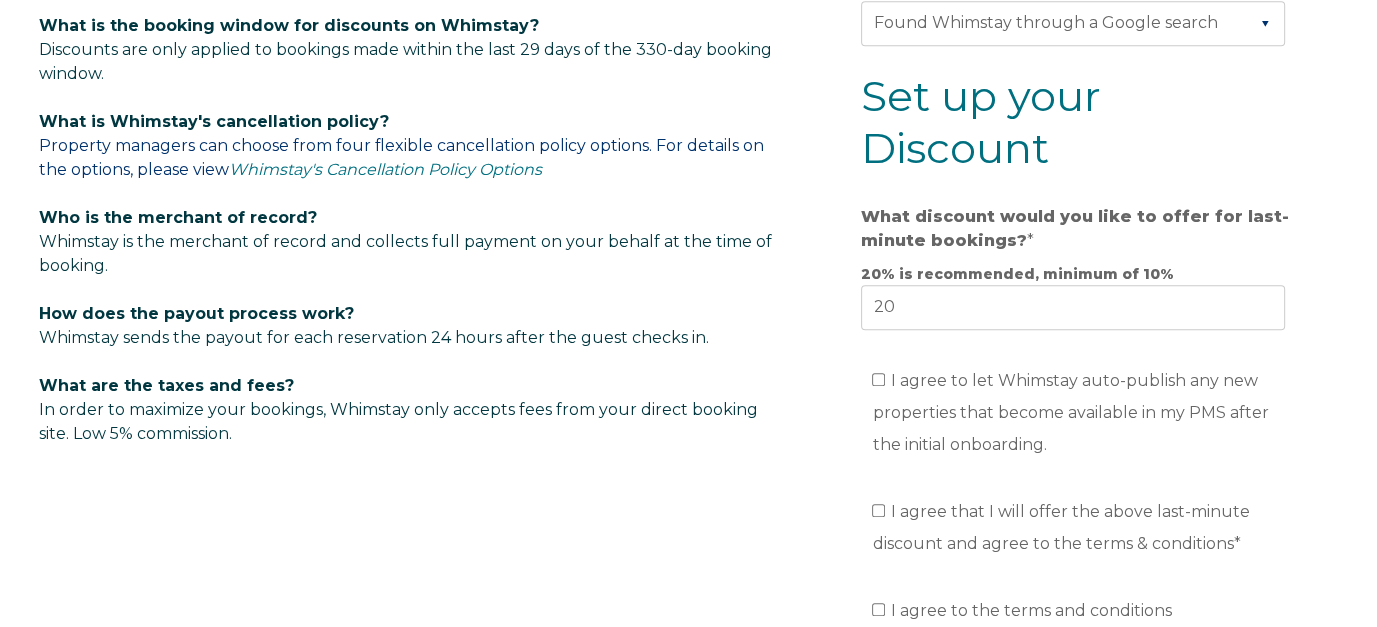 scroll, scrollTop: 1300, scrollLeft: 0, axis: vertical 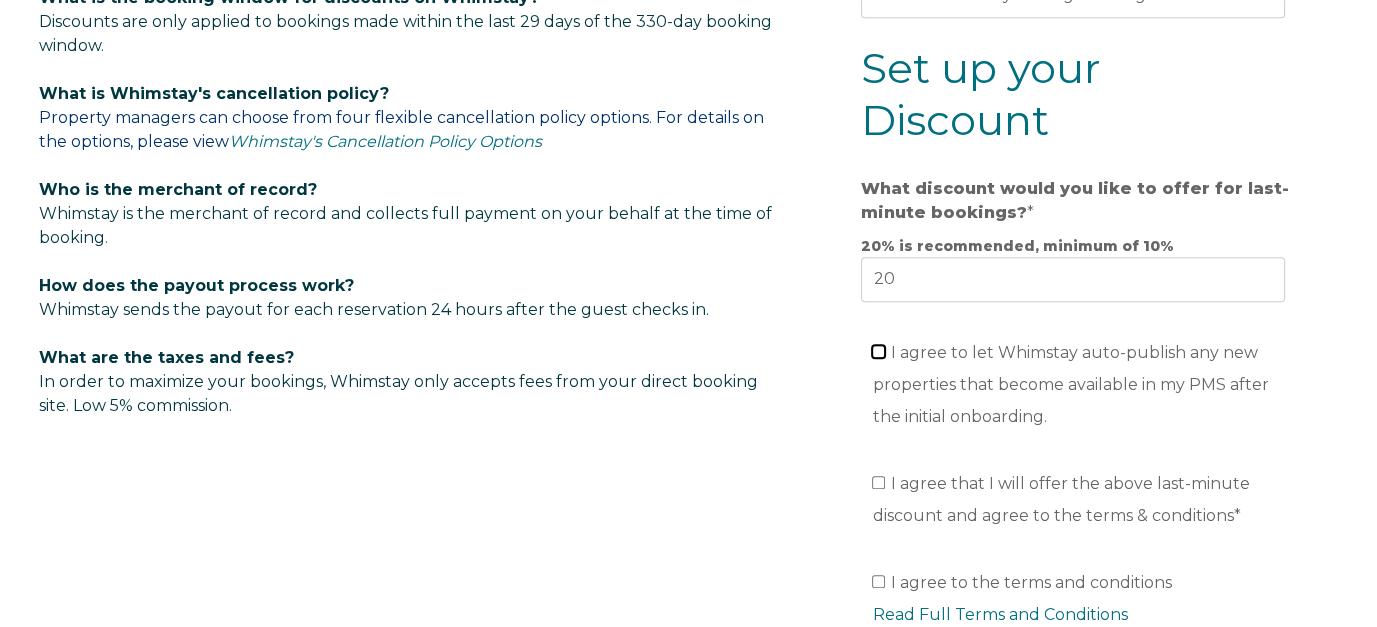 click on "I agree to let Whimstay auto-publish any new properties that become available in my PMS after the initial onboarding." at bounding box center [878, 351] 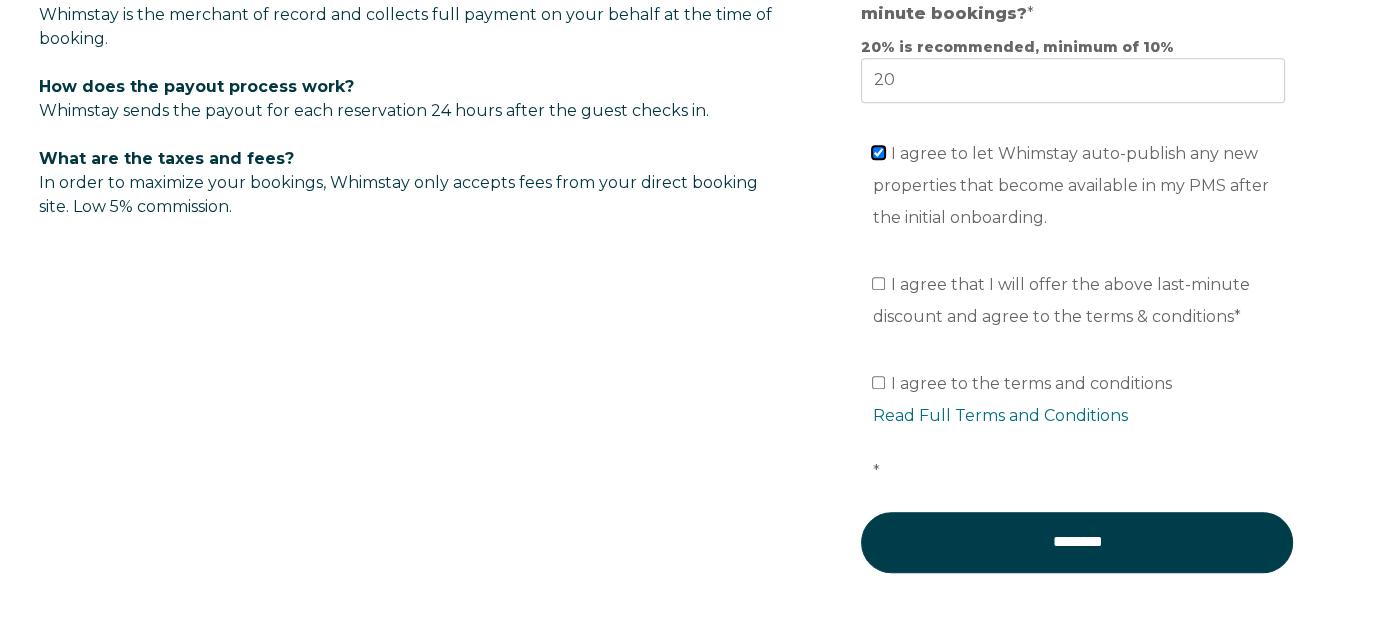 scroll, scrollTop: 1500, scrollLeft: 0, axis: vertical 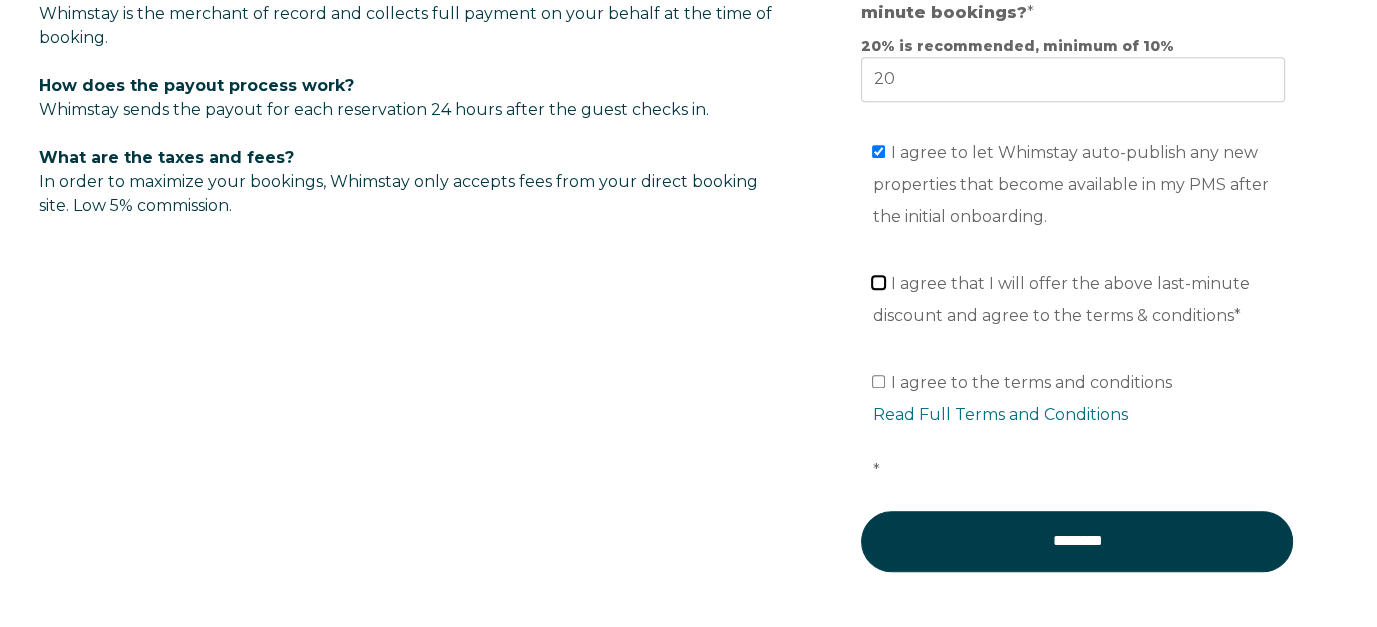 click on "I agree that I will offer the above last-minute discount and agree to the terms & conditions *" at bounding box center (878, 282) 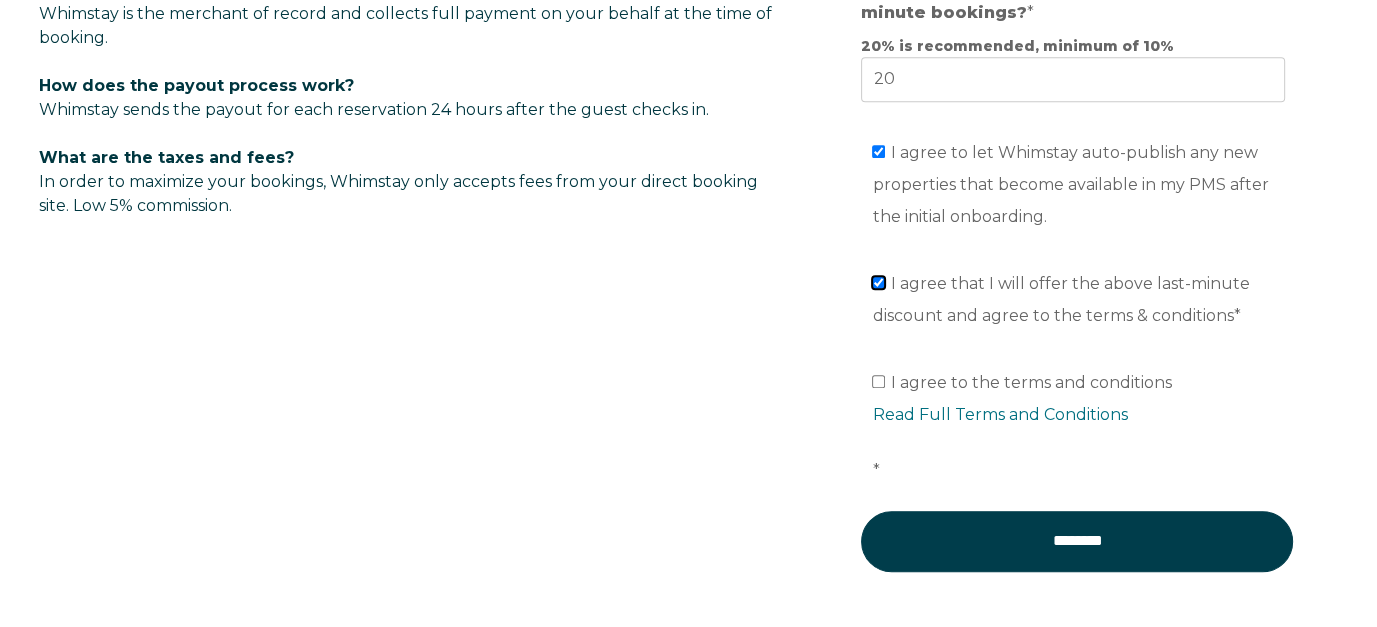 checkbox on "true" 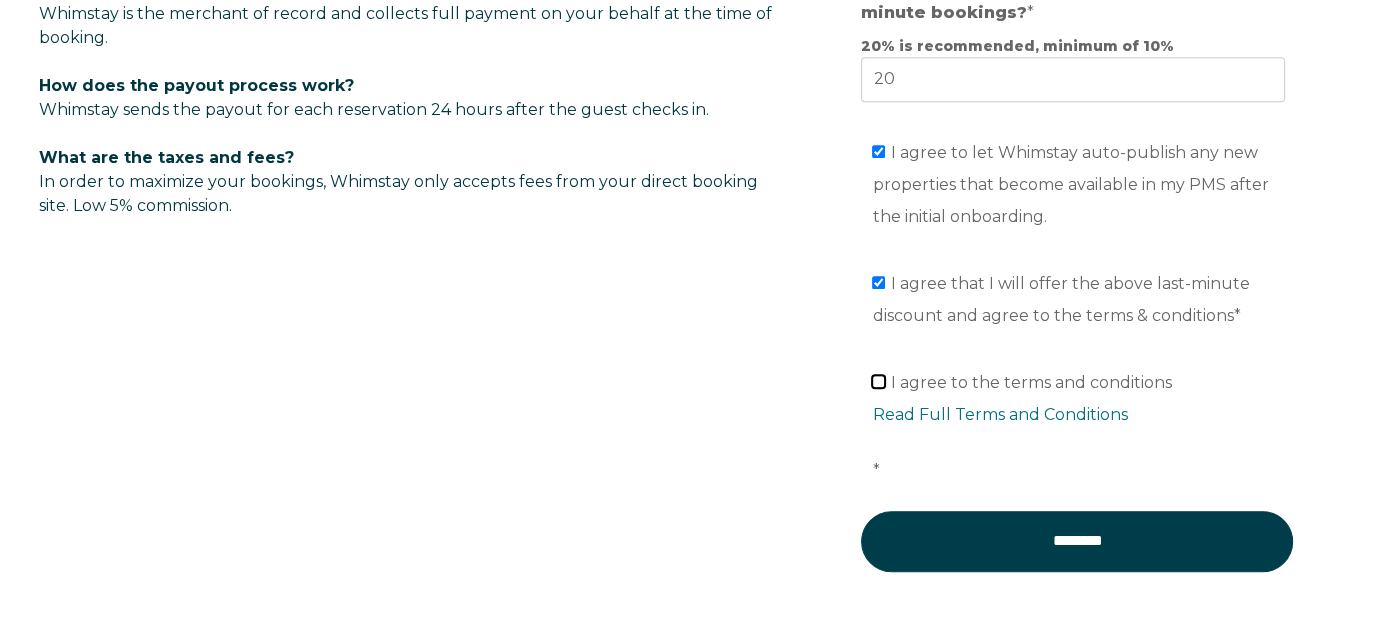 click on "I agree to the terms and conditions Read Full Terms and Conditions *" at bounding box center (878, 381) 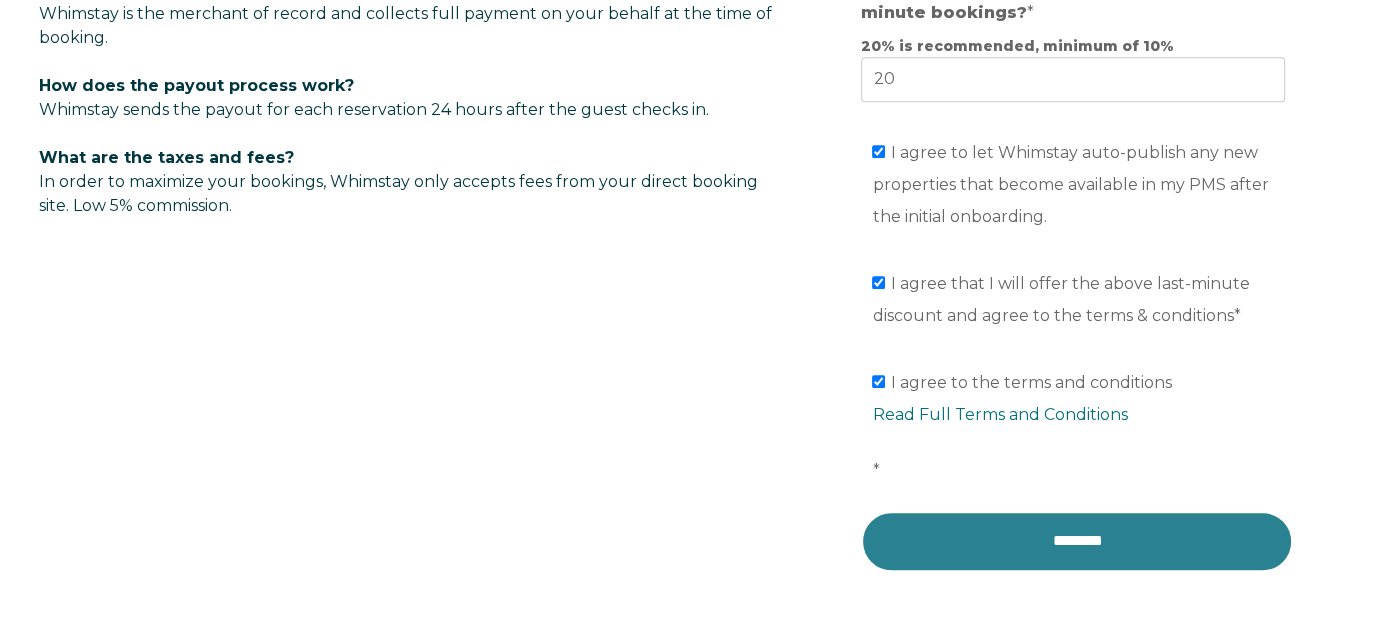 click on "********" at bounding box center [1077, 541] 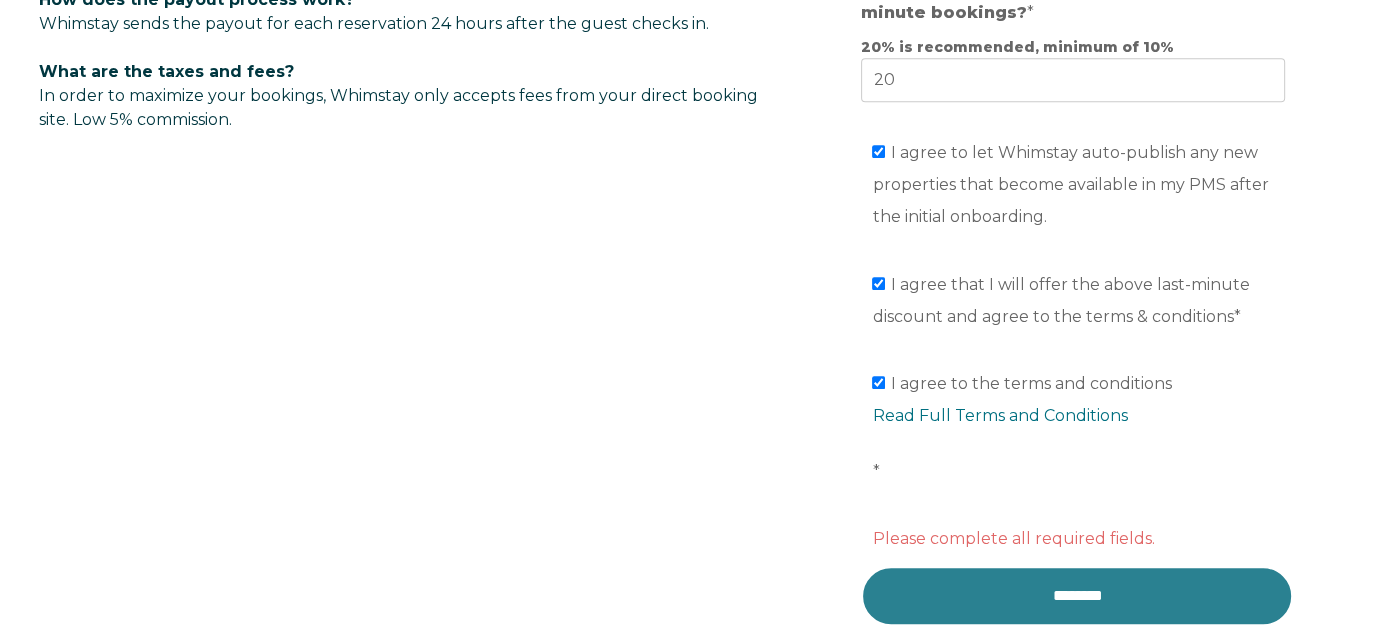 scroll, scrollTop: 1800, scrollLeft: 0, axis: vertical 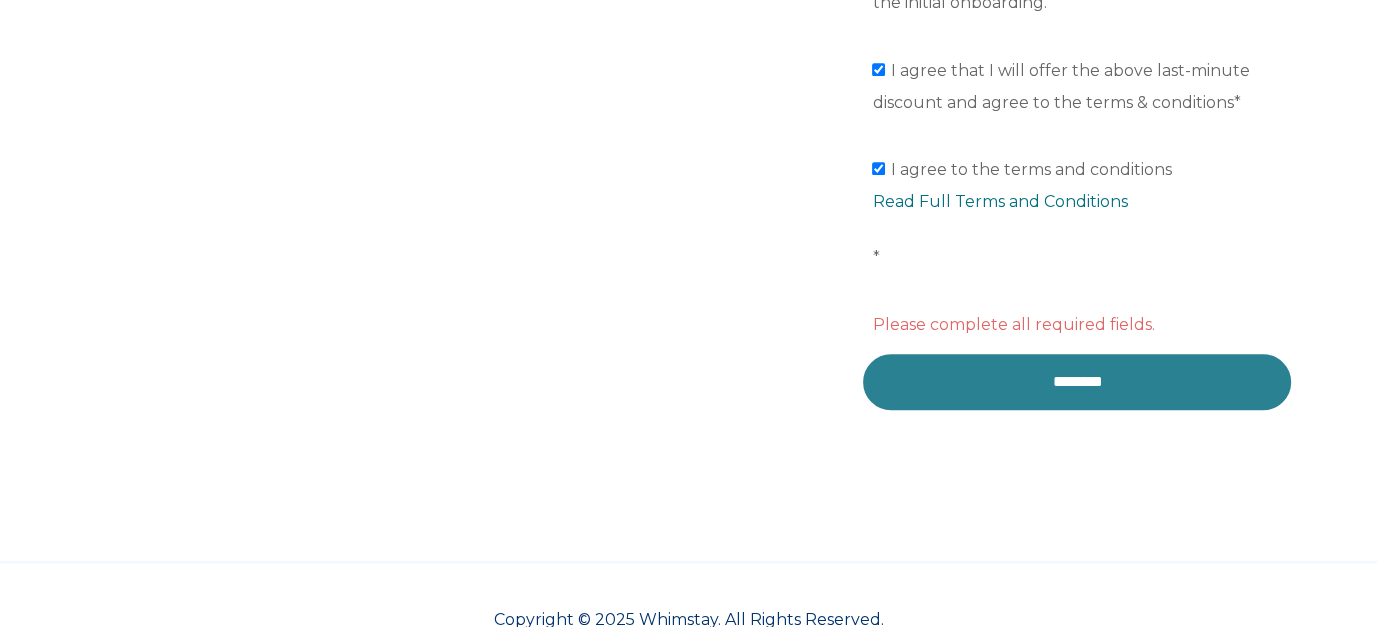 click on "********" at bounding box center (1077, 382) 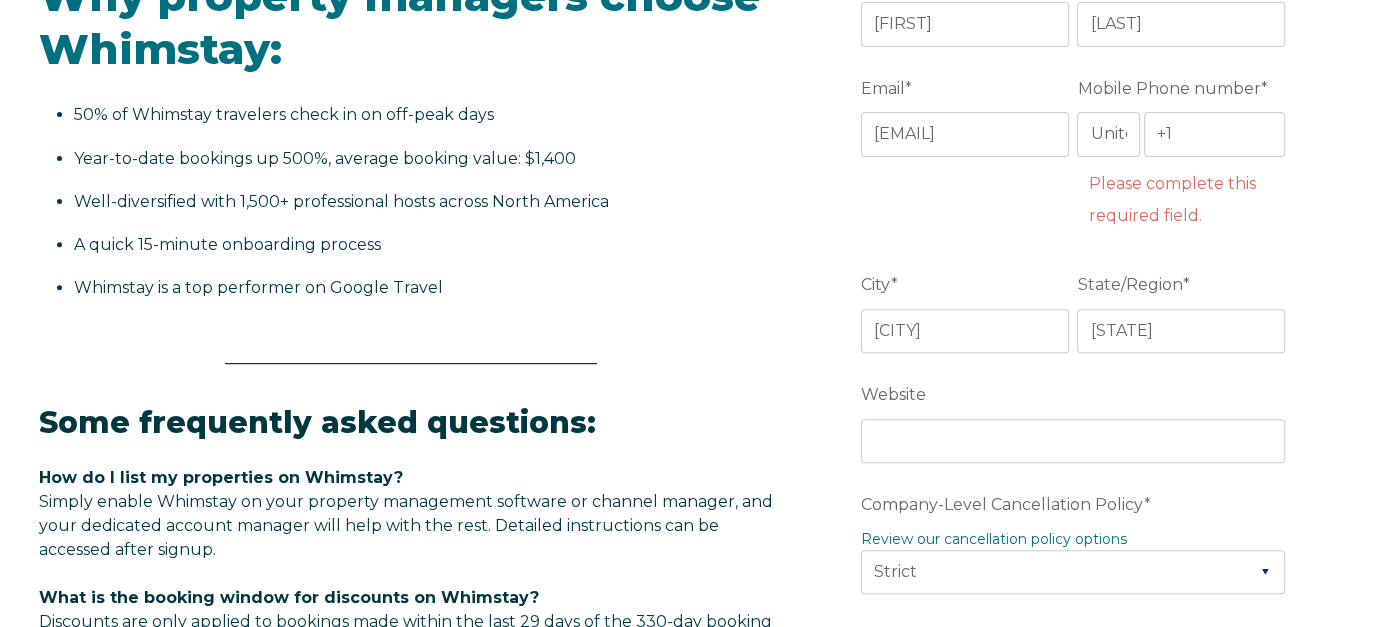 scroll, scrollTop: 500, scrollLeft: 0, axis: vertical 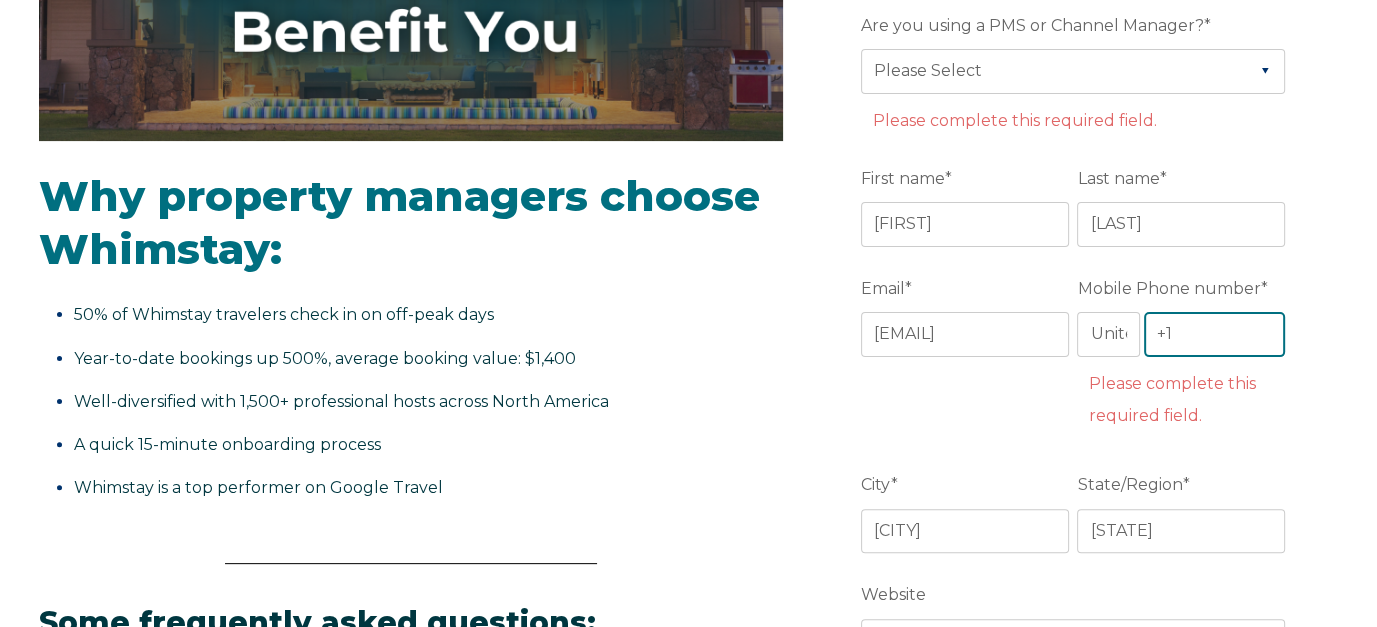 click on "+1" at bounding box center [1215, 334] 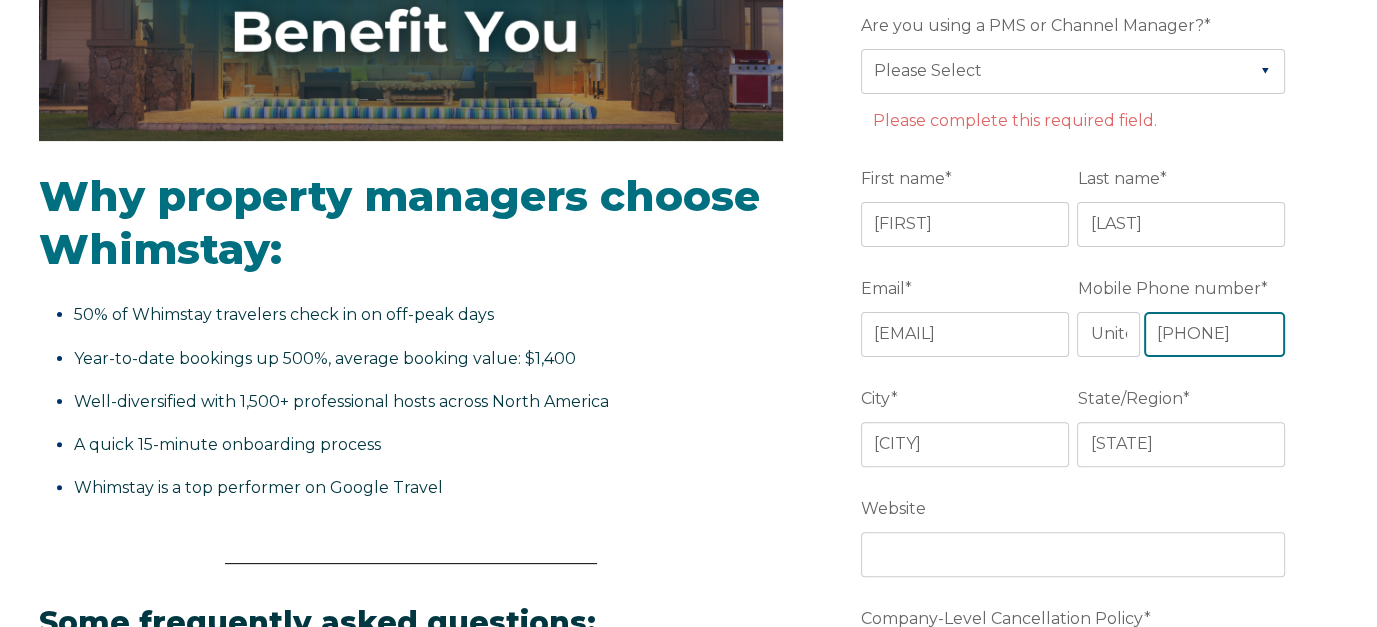 scroll, scrollTop: 300, scrollLeft: 0, axis: vertical 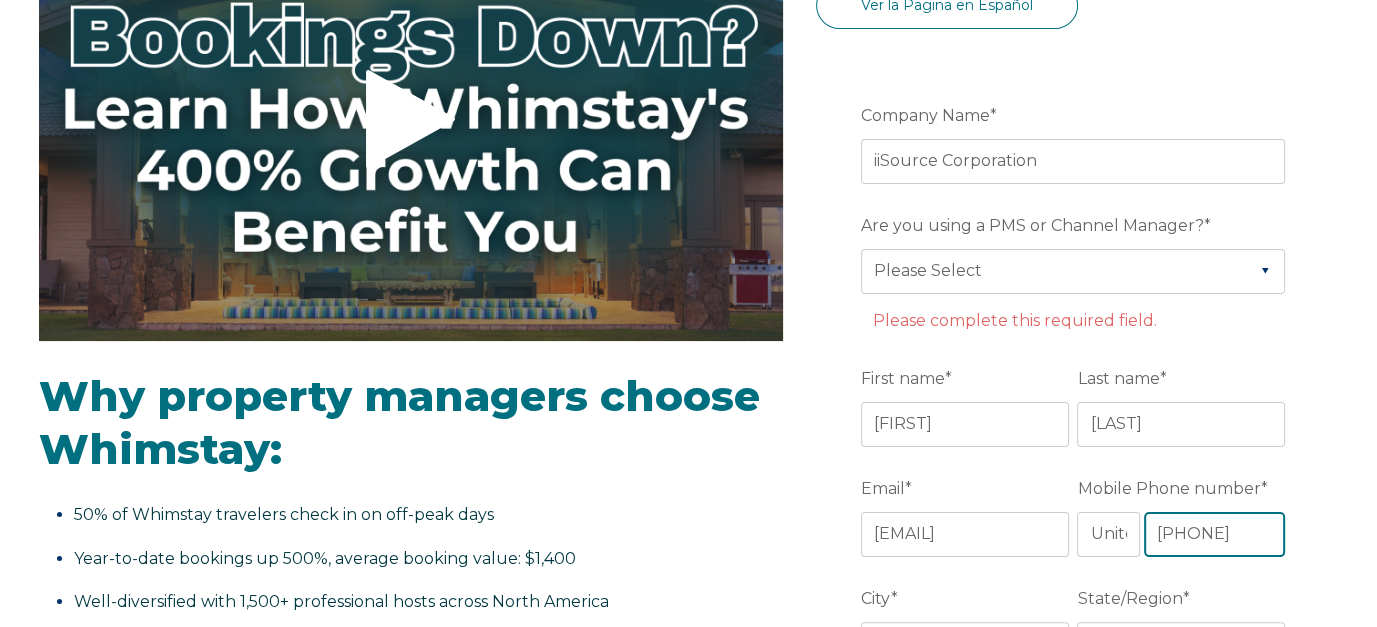 type on "[PHONE]" 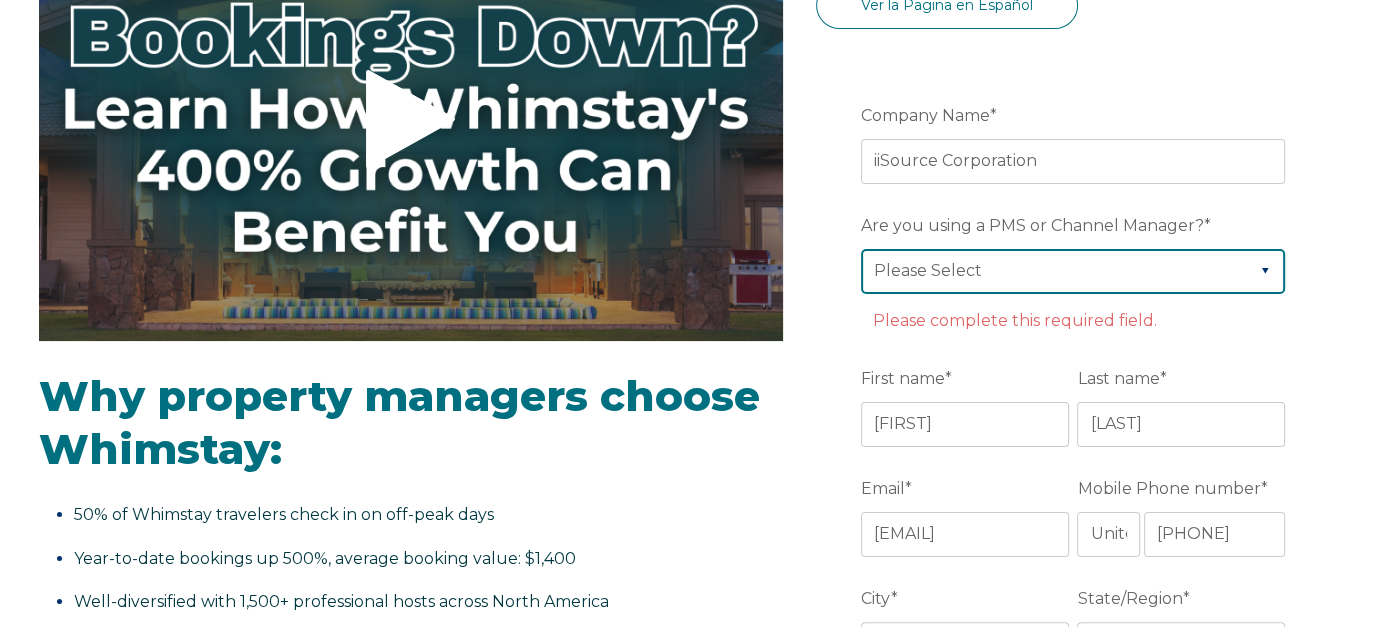 click on "Please Select Barefoot BookingPal Boost Brightside CiiRUS Escapia Guesty Hostaway Hostfully Hostify Lodgify NextPax/NxtBeds OwnerRez PMS or CM Not Listed Rentals United/Quick Connect Streamline Track Airbnb" at bounding box center (1073, 271) 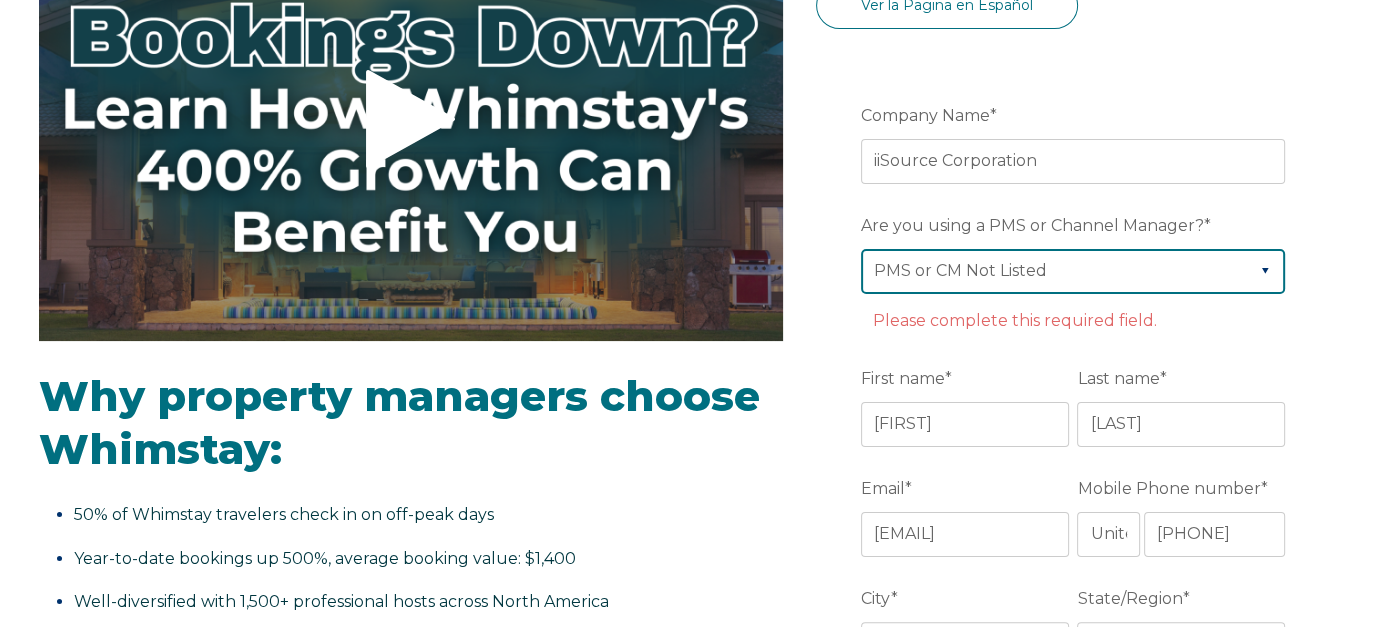 click on "Please Select Barefoot BookingPal Boost Brightside CiiRUS Escapia Guesty Hostaway Hostfully Hostify Lodgify NextPax/NxtBeds OwnerRez PMS or CM Not Listed Rentals United/Quick Connect Streamline Track Airbnb" at bounding box center [1073, 271] 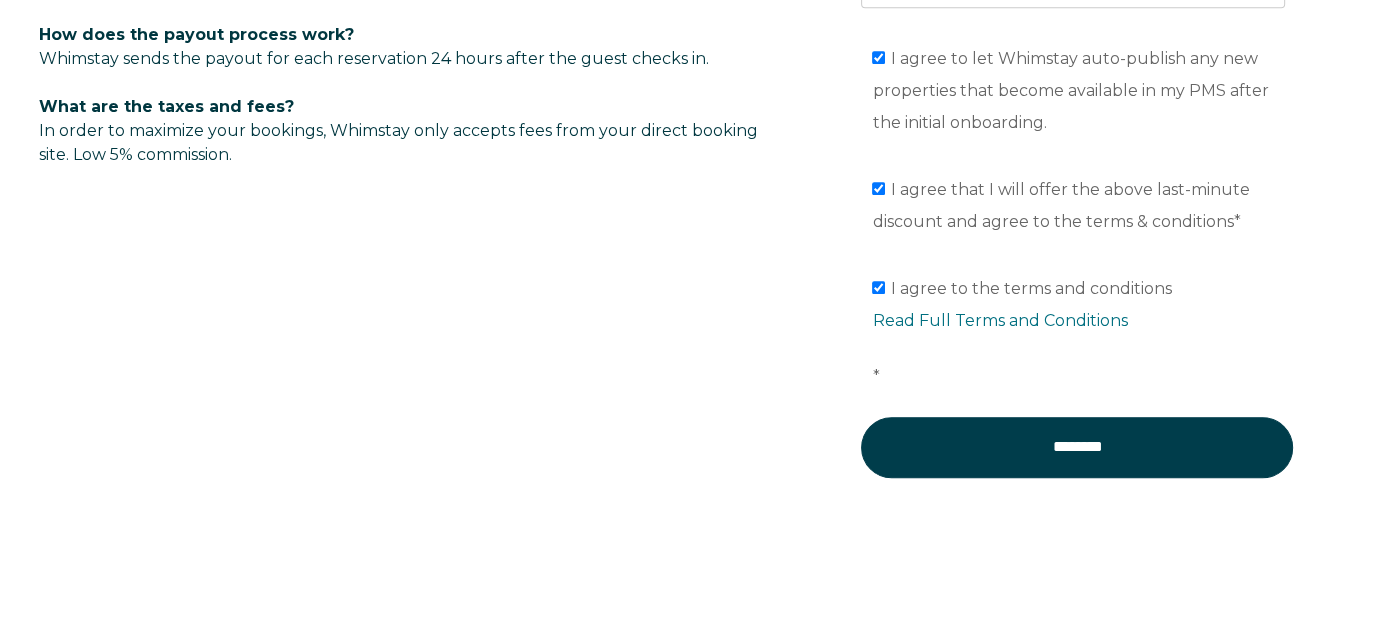 scroll, scrollTop: 1660, scrollLeft: 0, axis: vertical 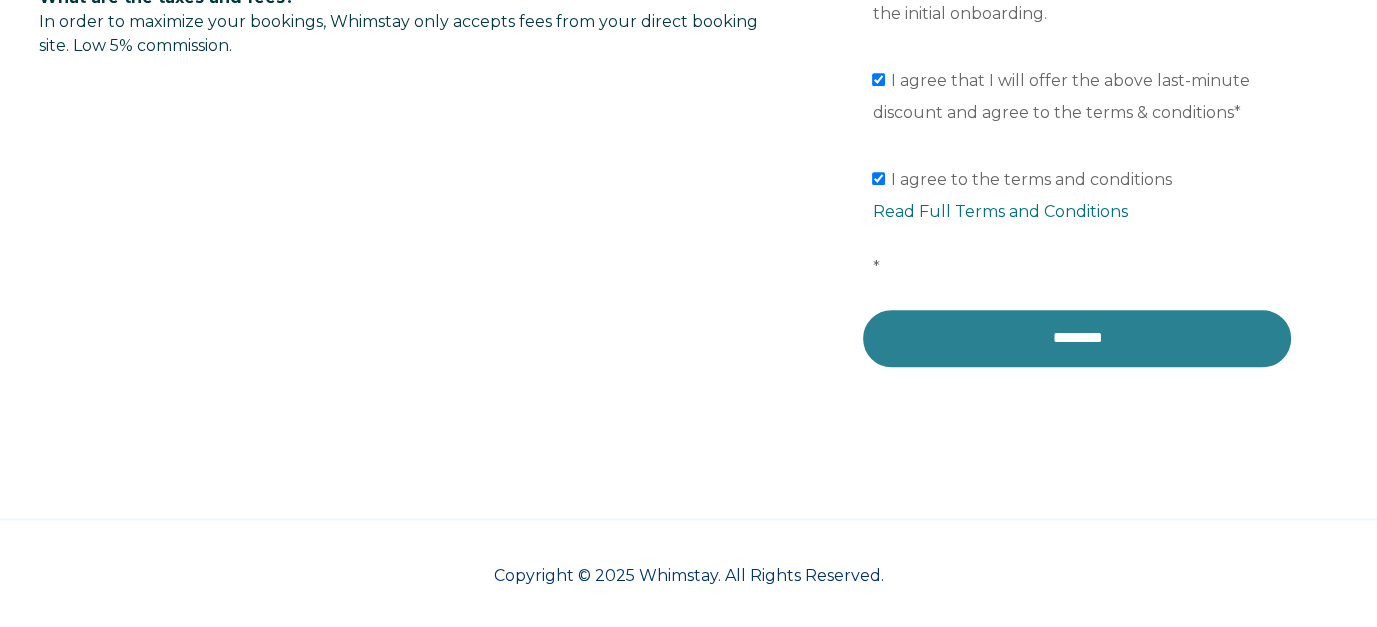 click on "********" at bounding box center (1077, 338) 